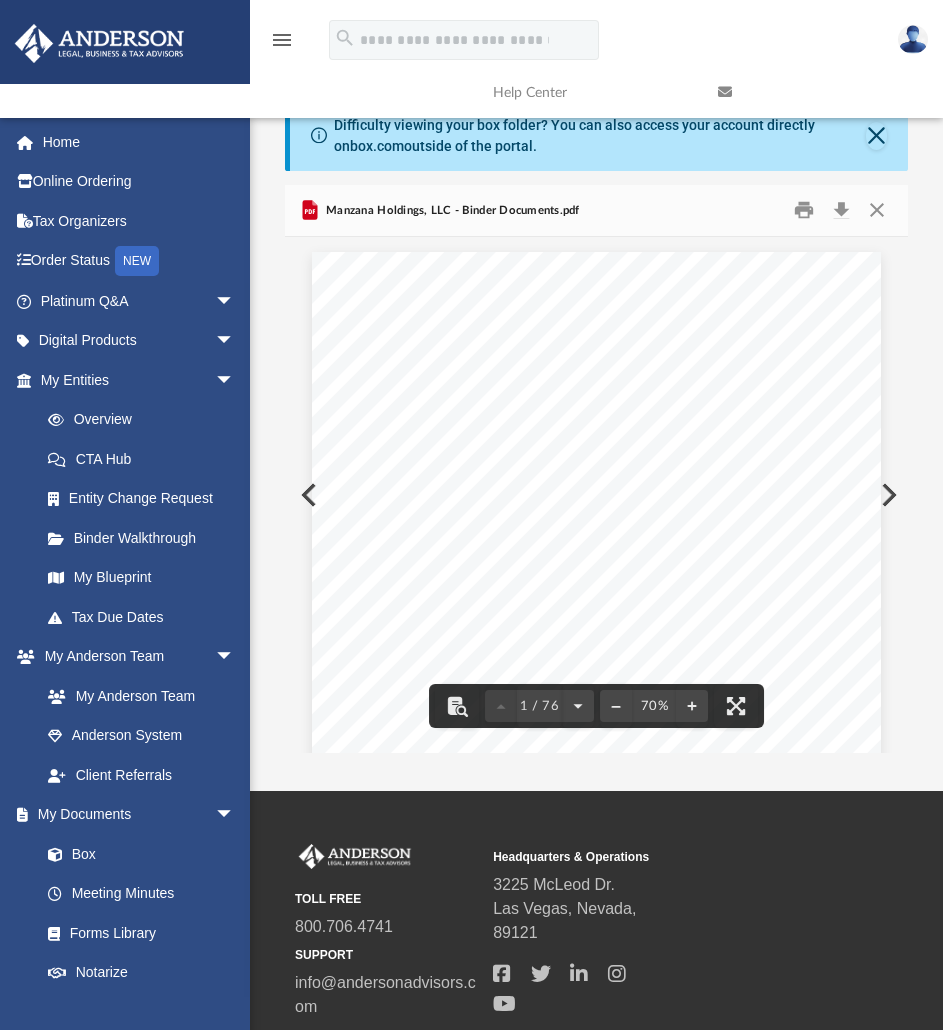 scroll, scrollTop: 0, scrollLeft: 0, axis: both 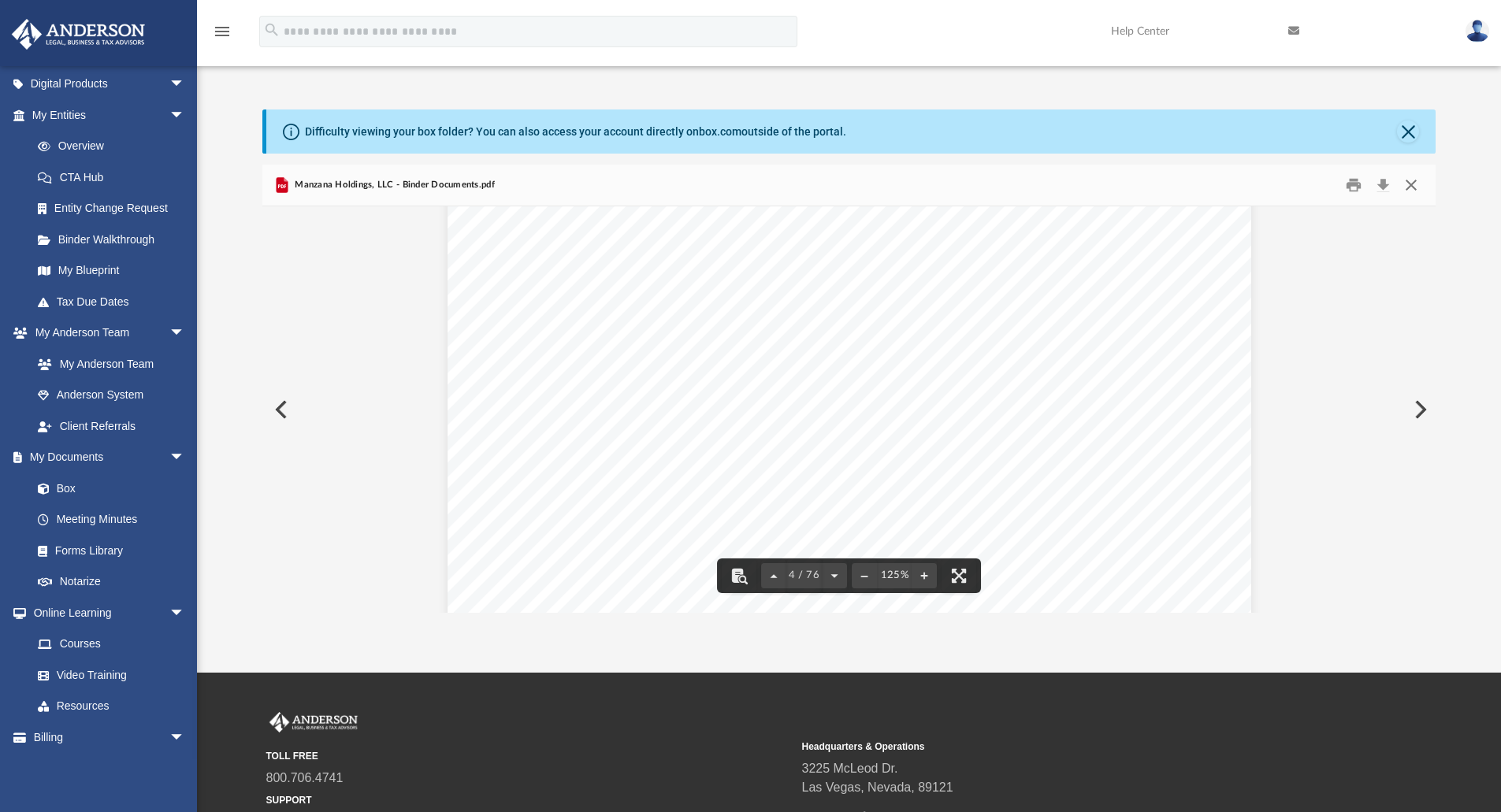 click at bounding box center [1411, 185] 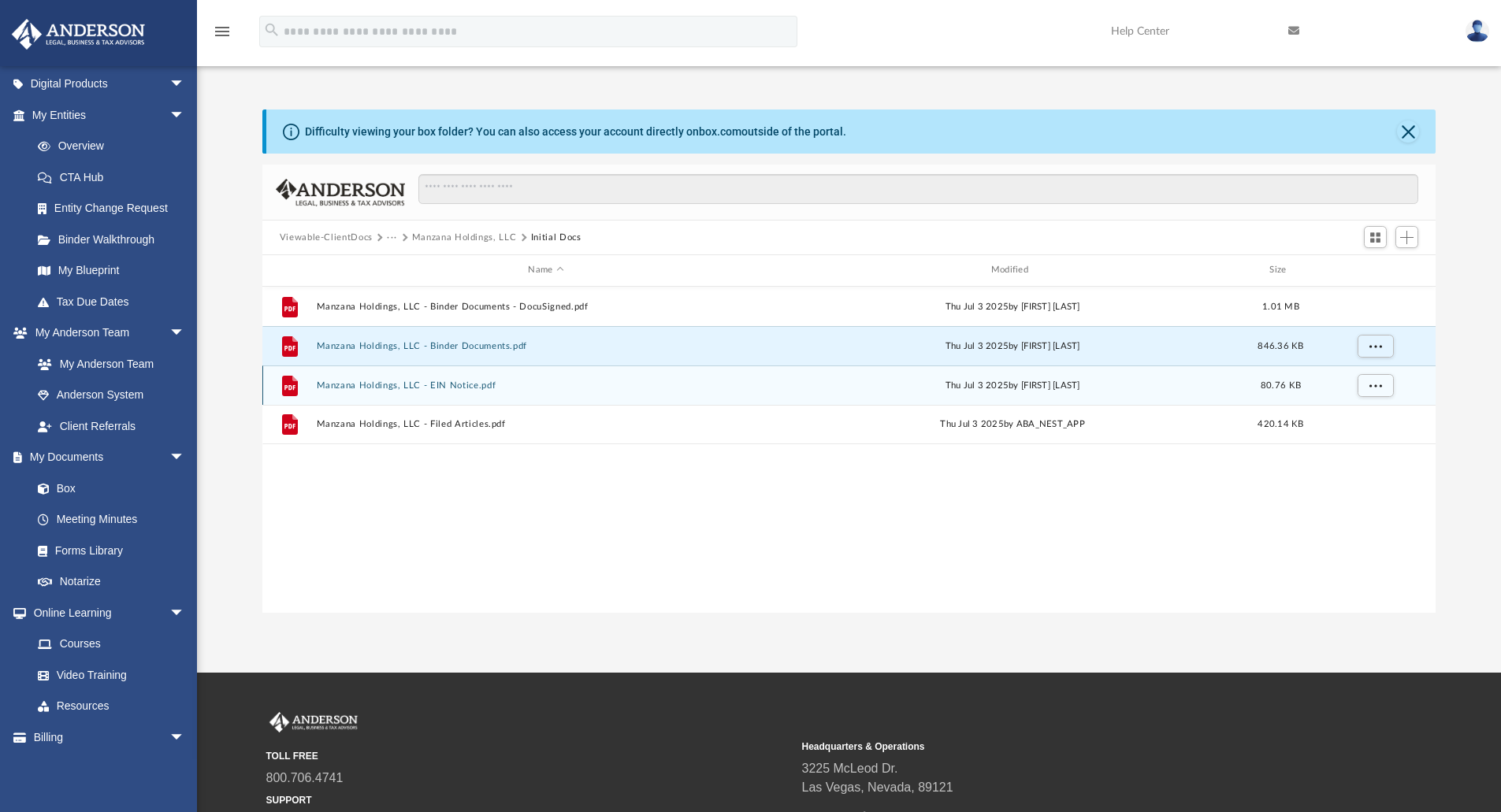 click on "File Manzana Holdings, LLC - EIN Notice.pdf Thu Jul 3 2025  by Marielle Palivino 80.76 KB" at bounding box center [849, 385] 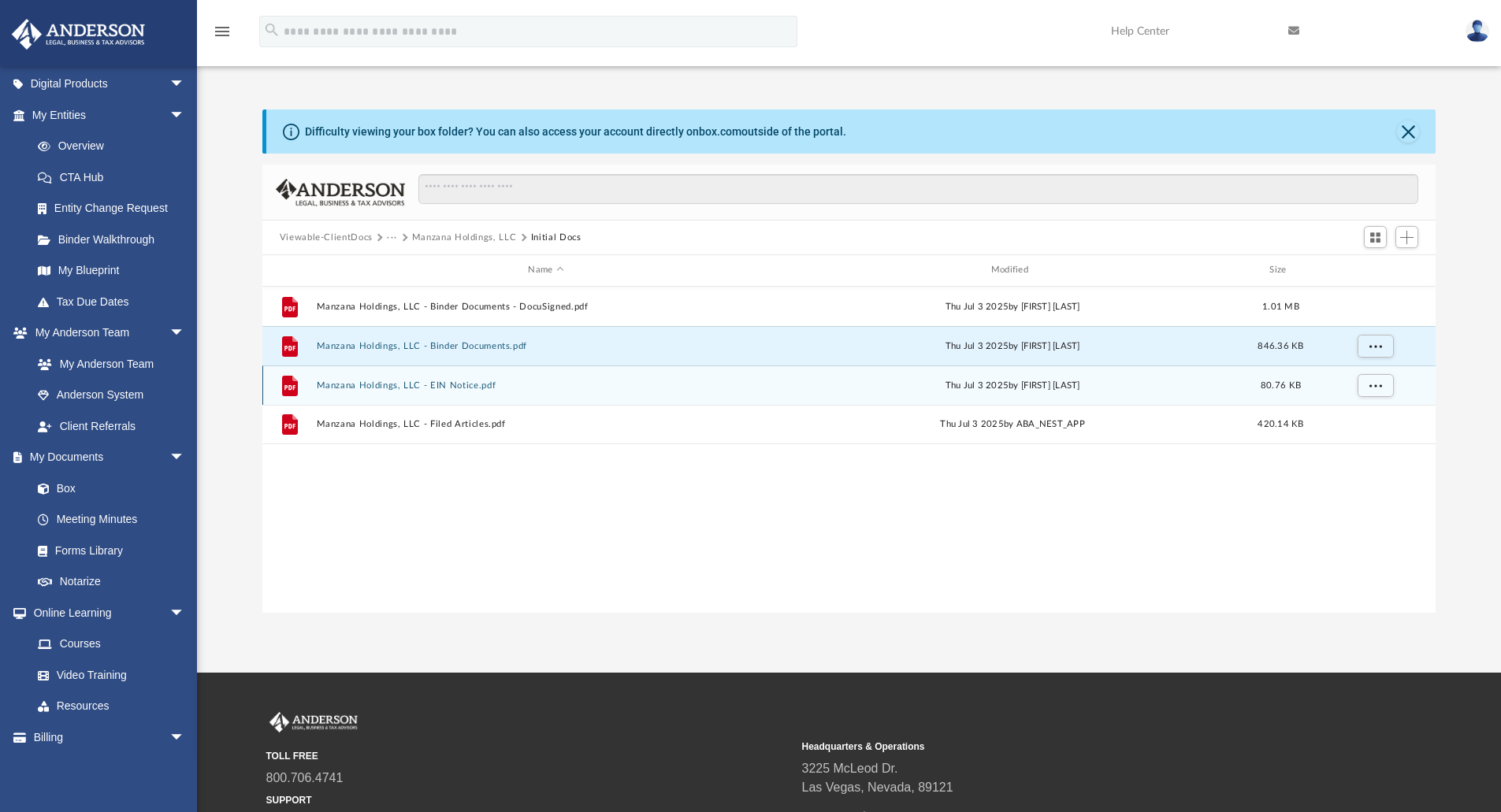 click on "File Manzana Holdings, LLC - EIN Notice.pdf Thu Jul 3 2025  by Marielle Palivino 80.76 KB" at bounding box center [849, 385] 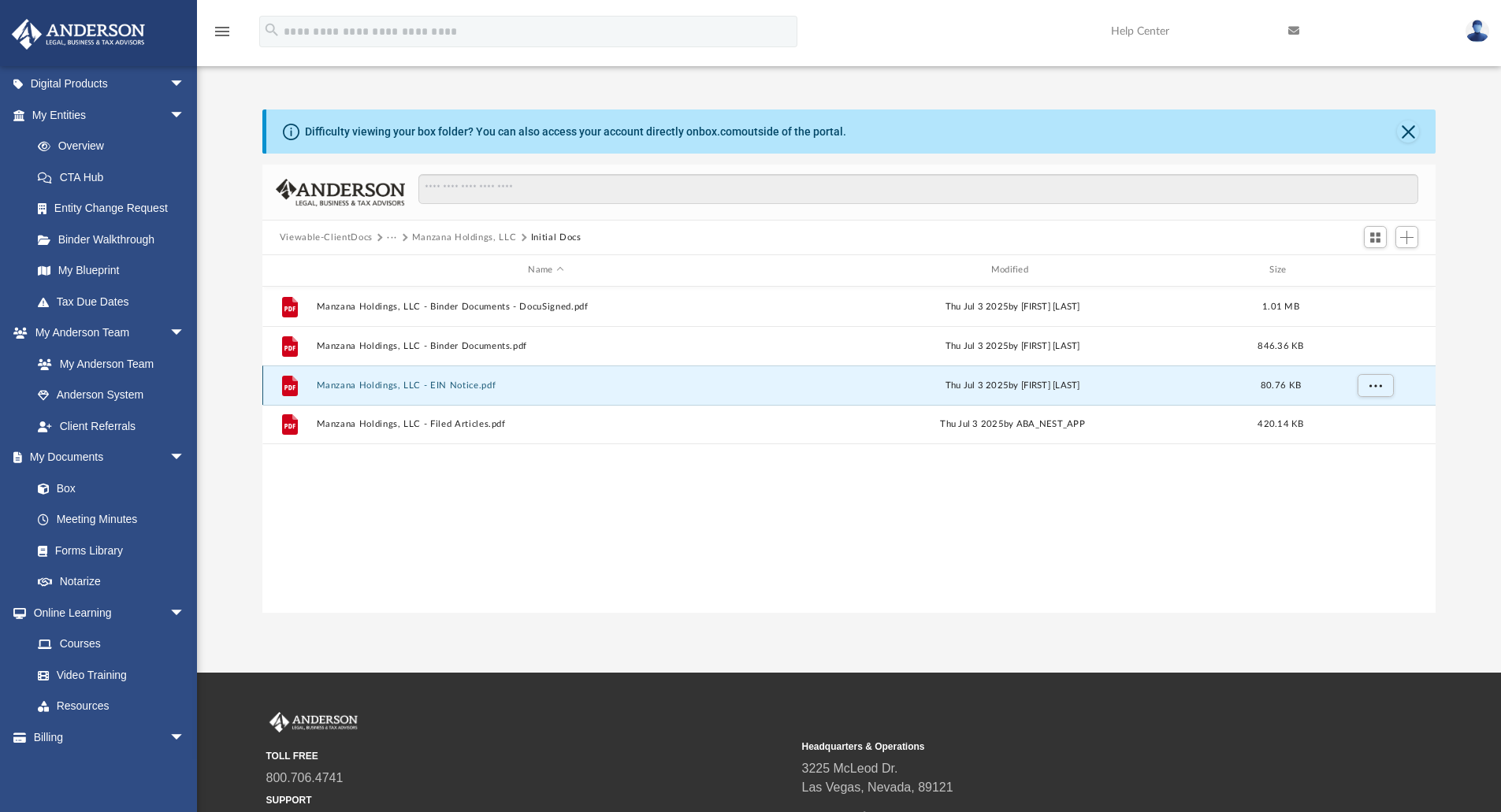 click on "File Manzana Holdings, LLC - EIN Notice.pdf Thu Jul 3 2025  by Marielle Palivino 80.76 KB" at bounding box center [849, 385] 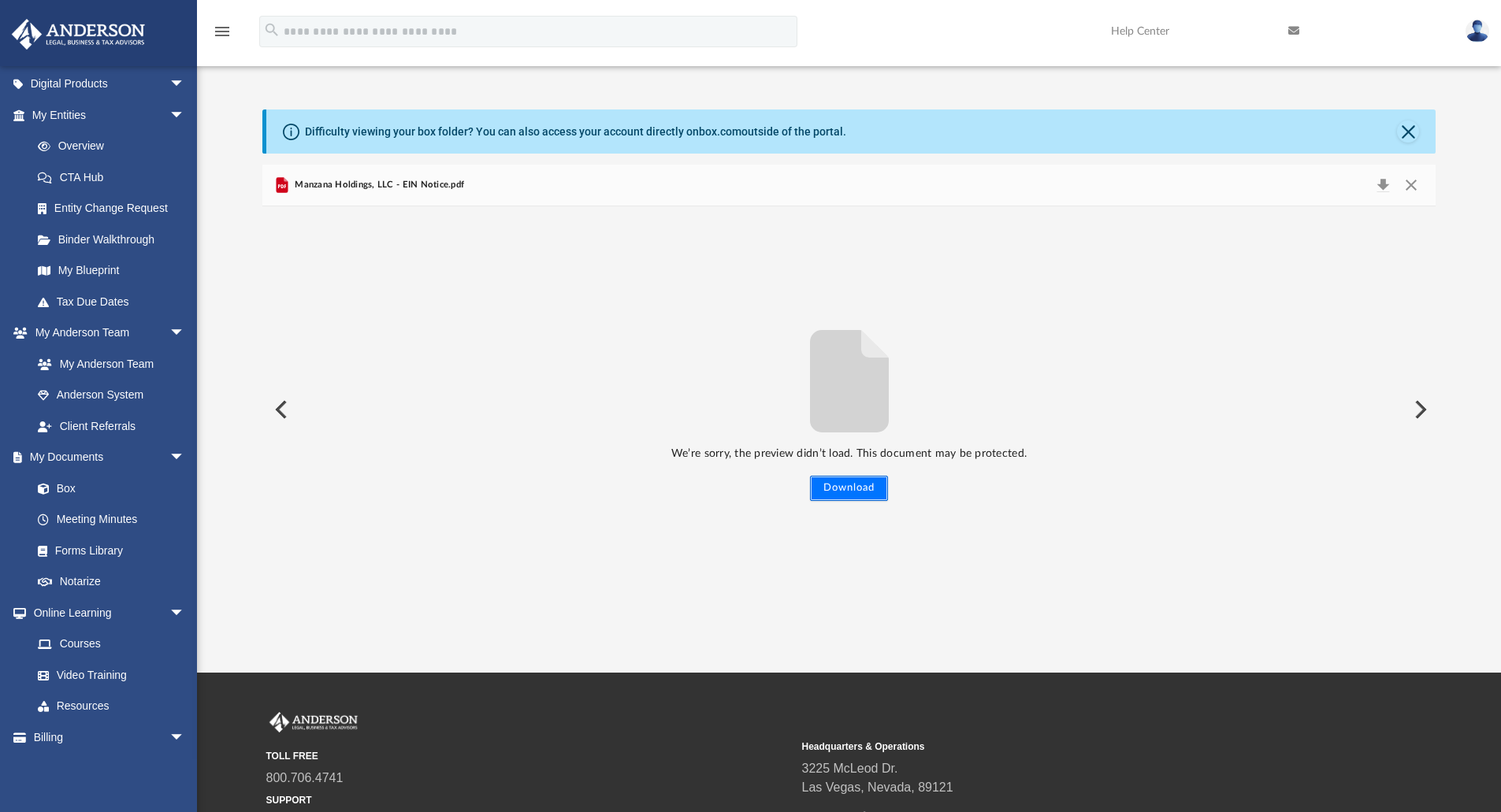 click on "Download" at bounding box center (849, 488) 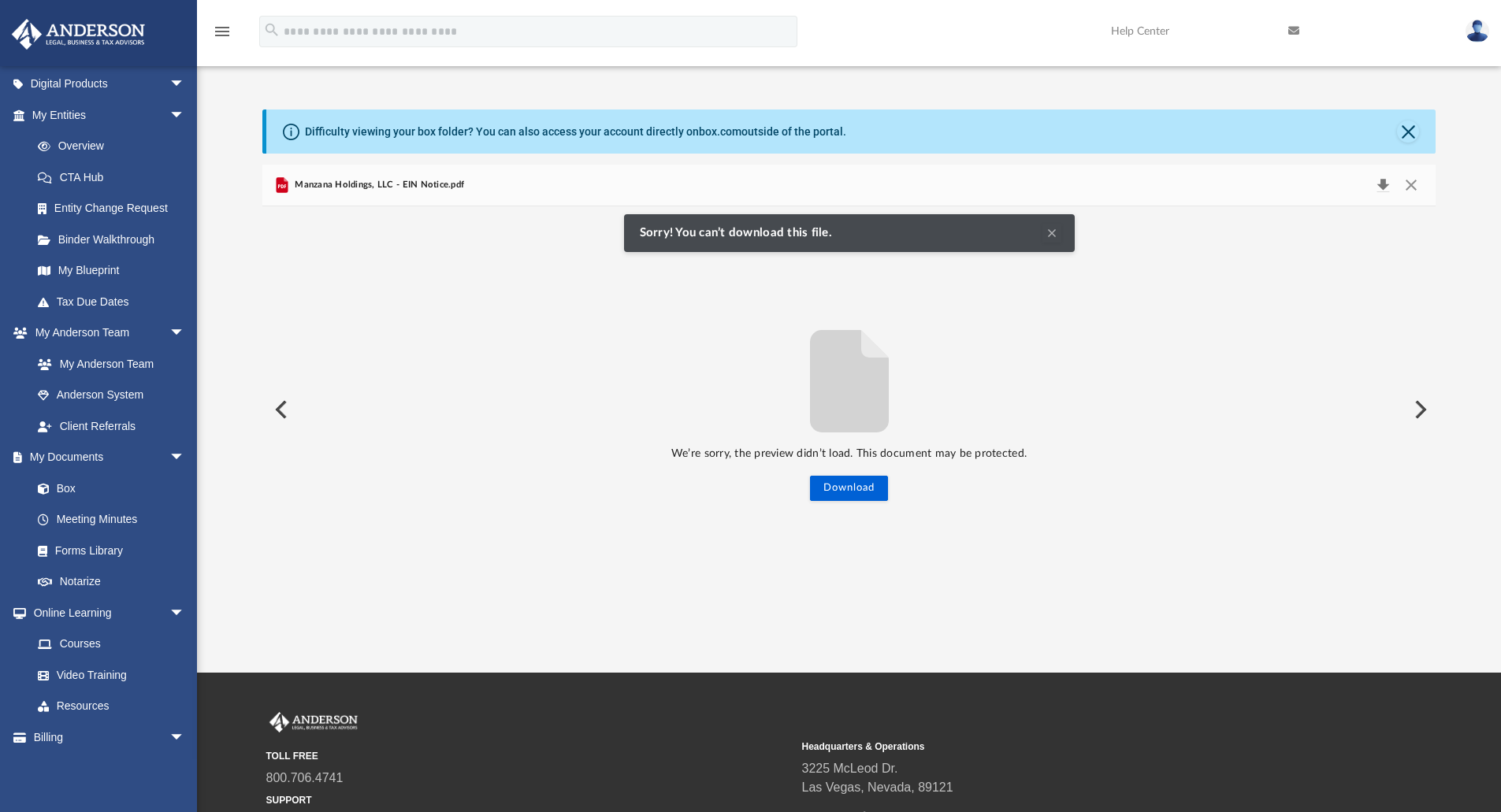 click at bounding box center (1383, 185) 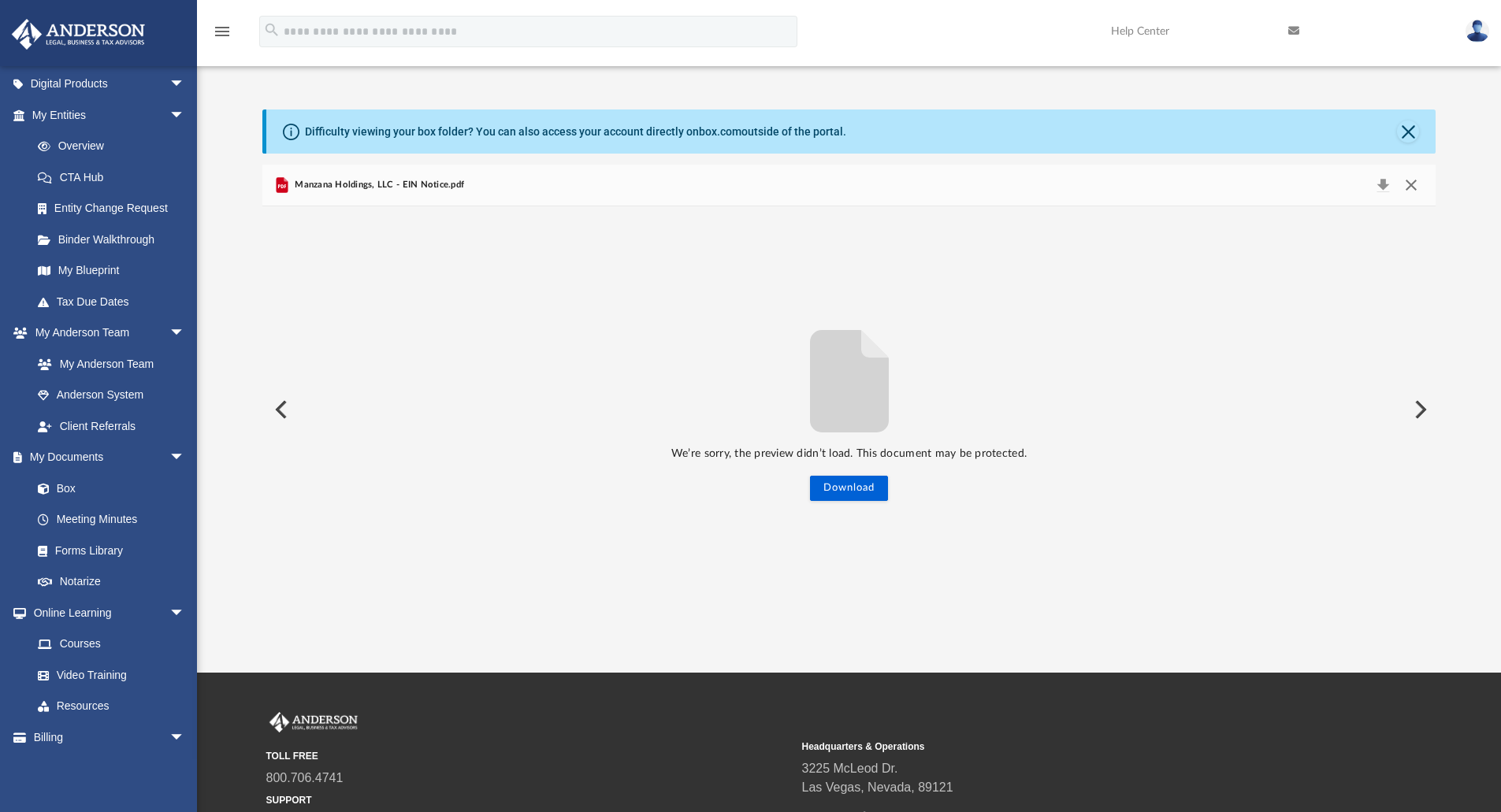 click at bounding box center [1411, 185] 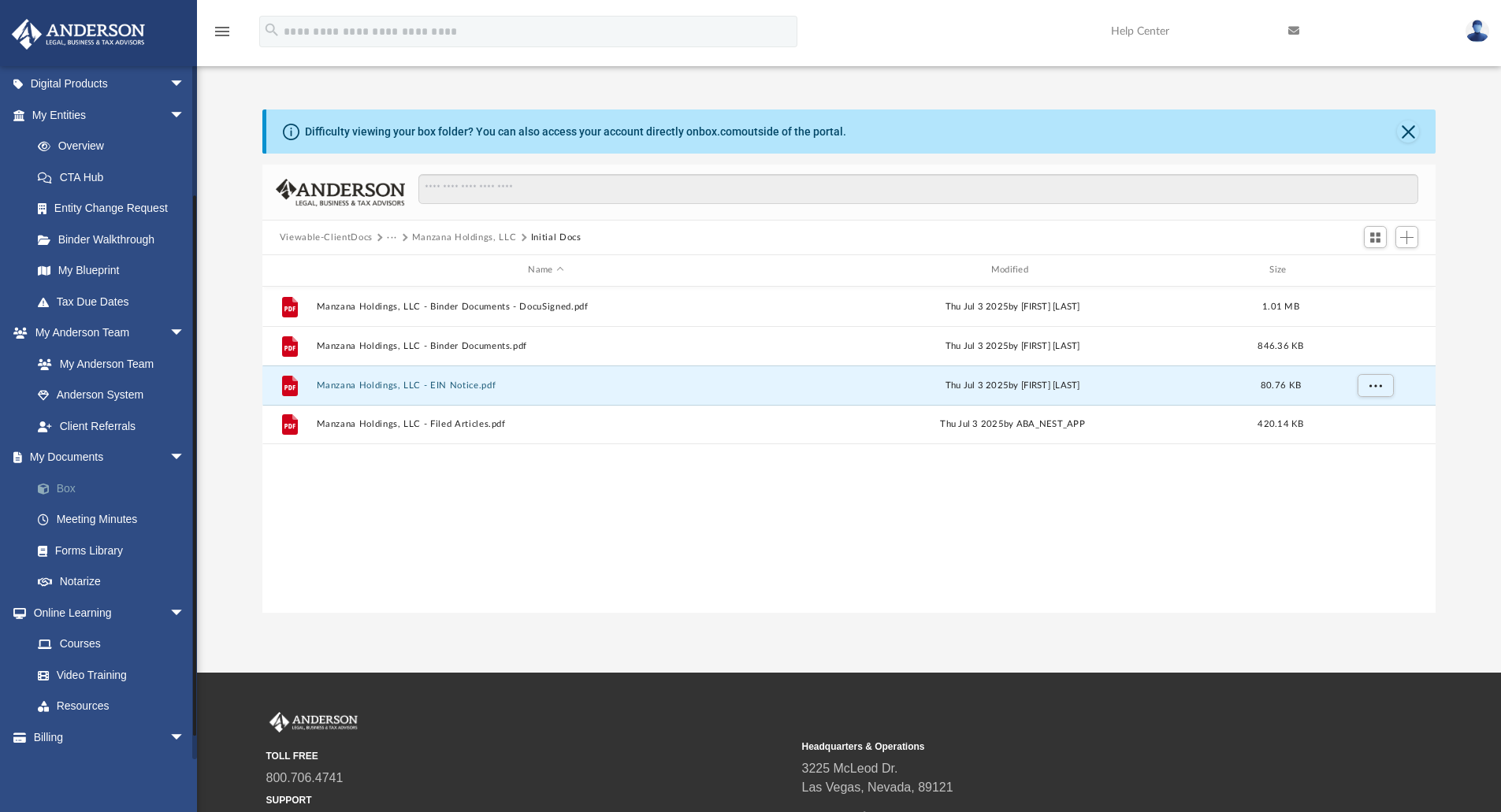 click at bounding box center [51, 489] 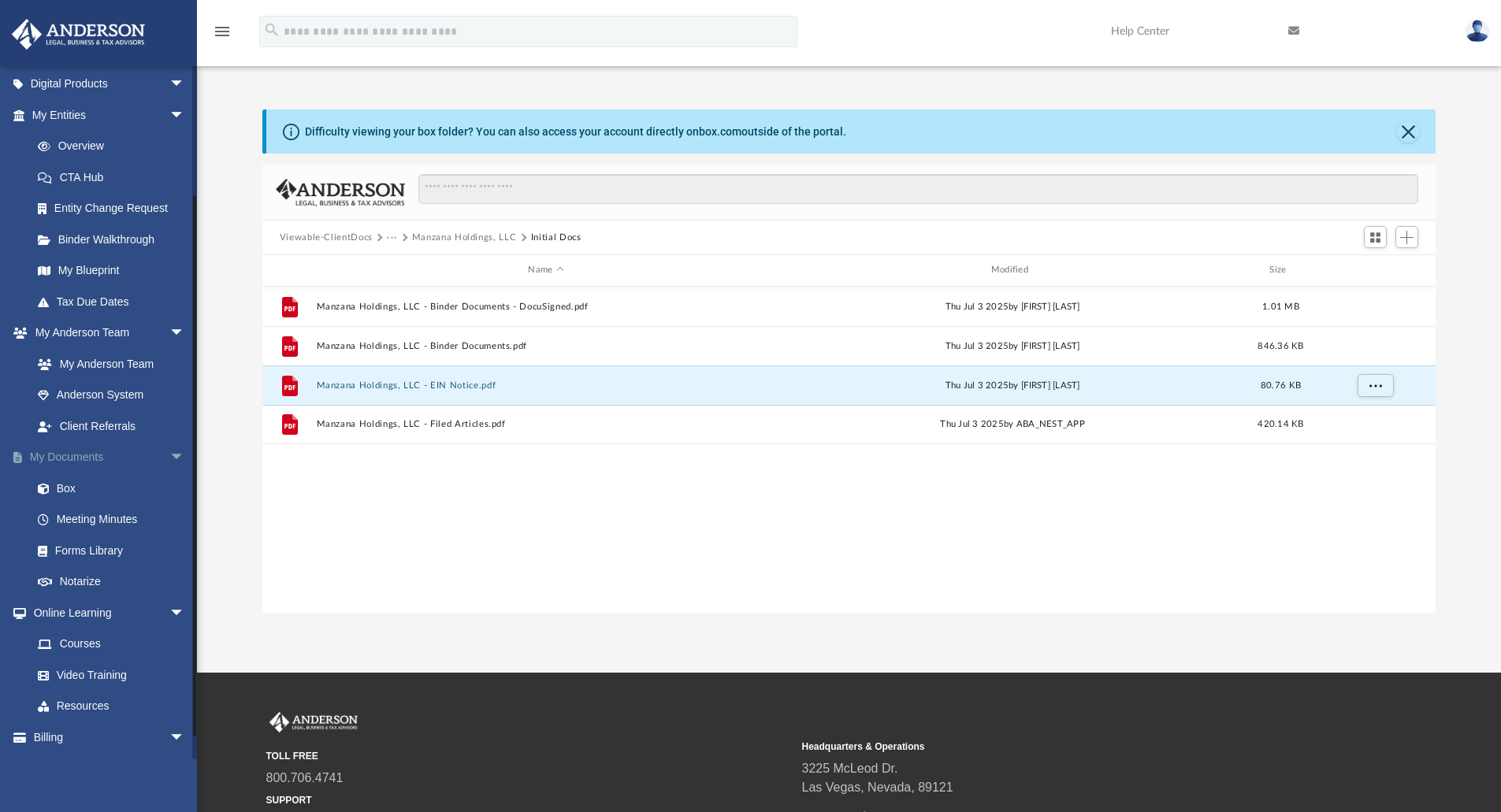 click on "My Documents arrow_drop_down" at bounding box center [110, 458] 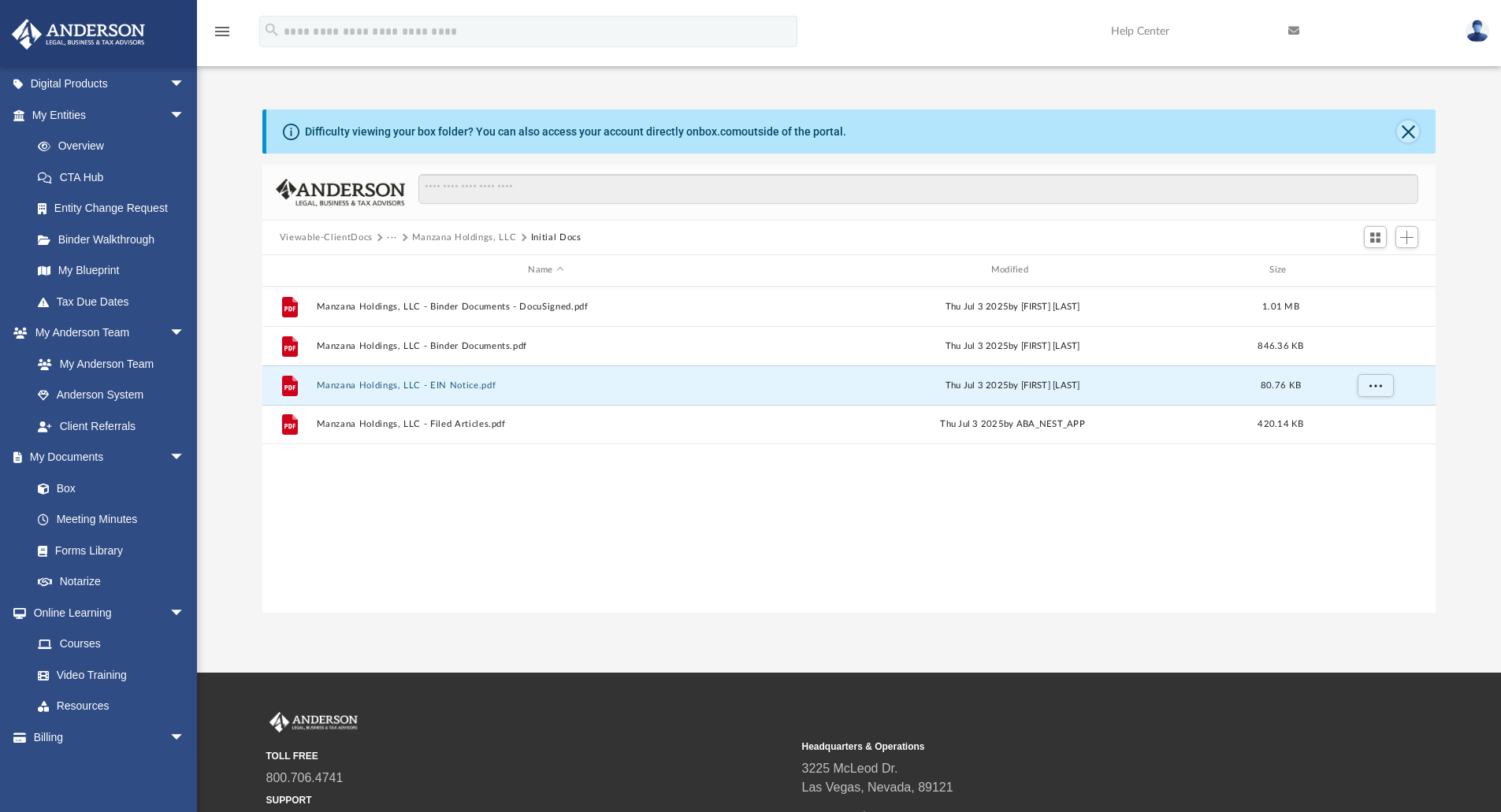 click 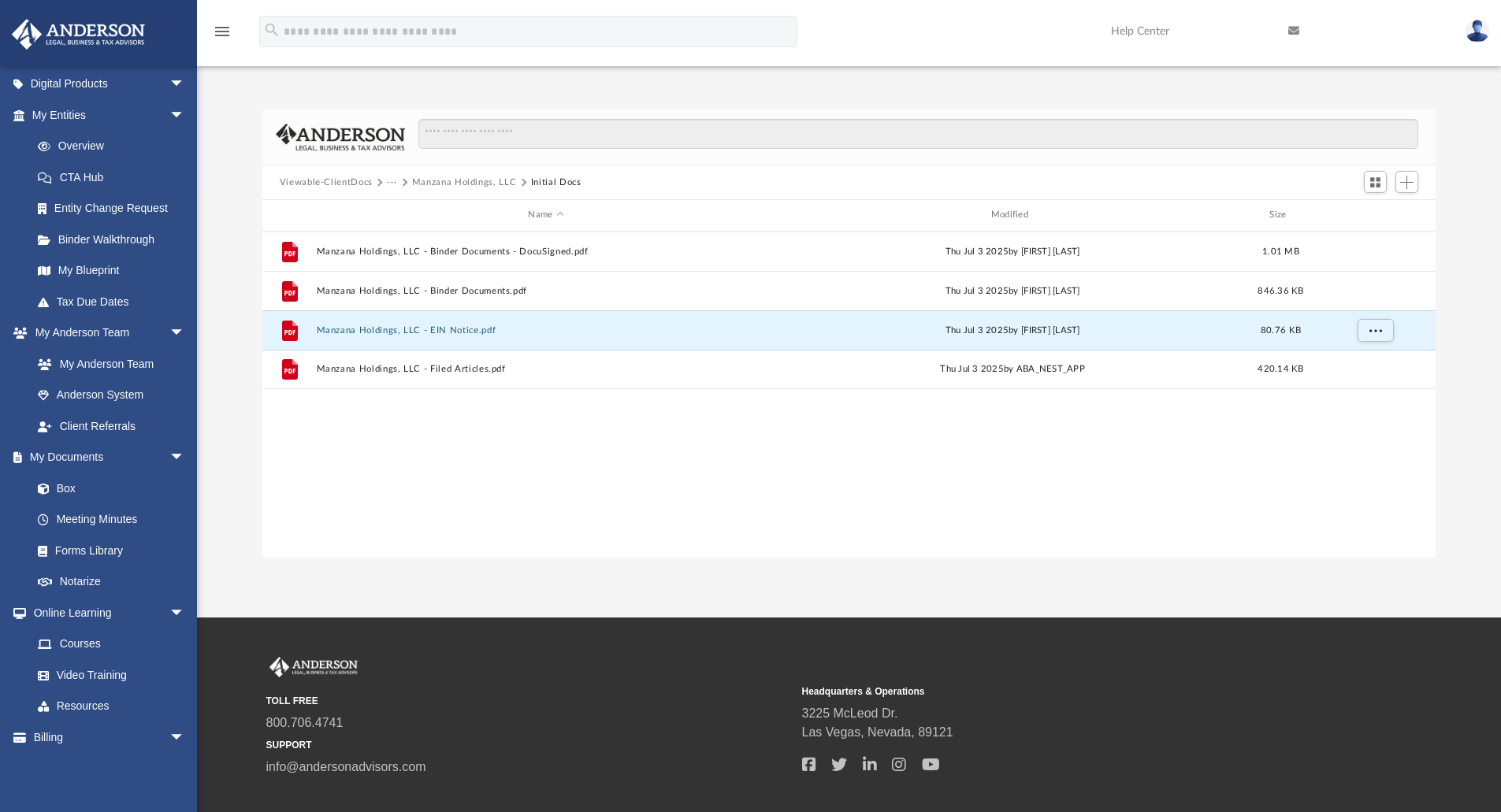 click on "Viewable-ClientDocs" at bounding box center [326, 183] 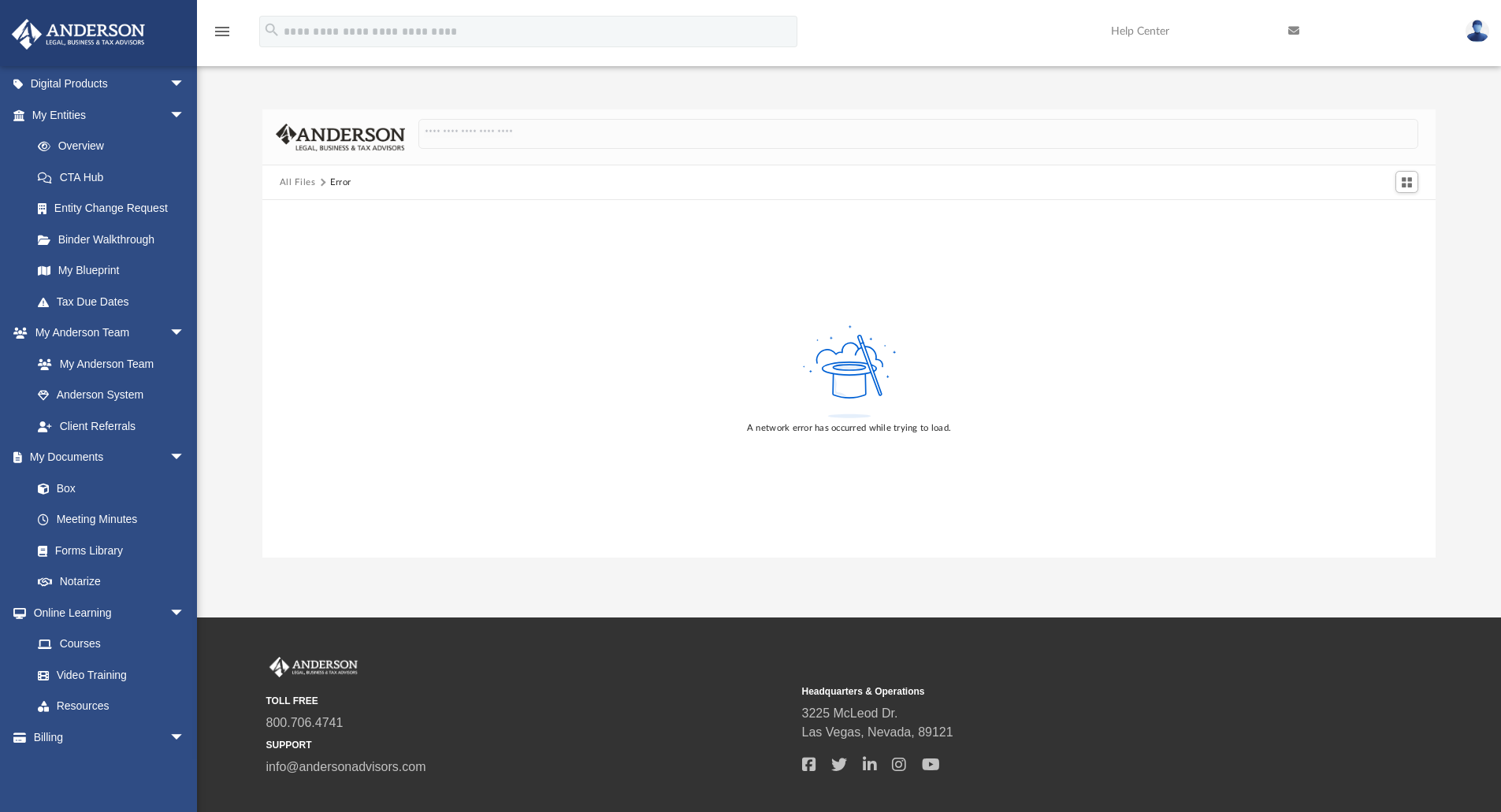 click on "All Files" at bounding box center [298, 183] 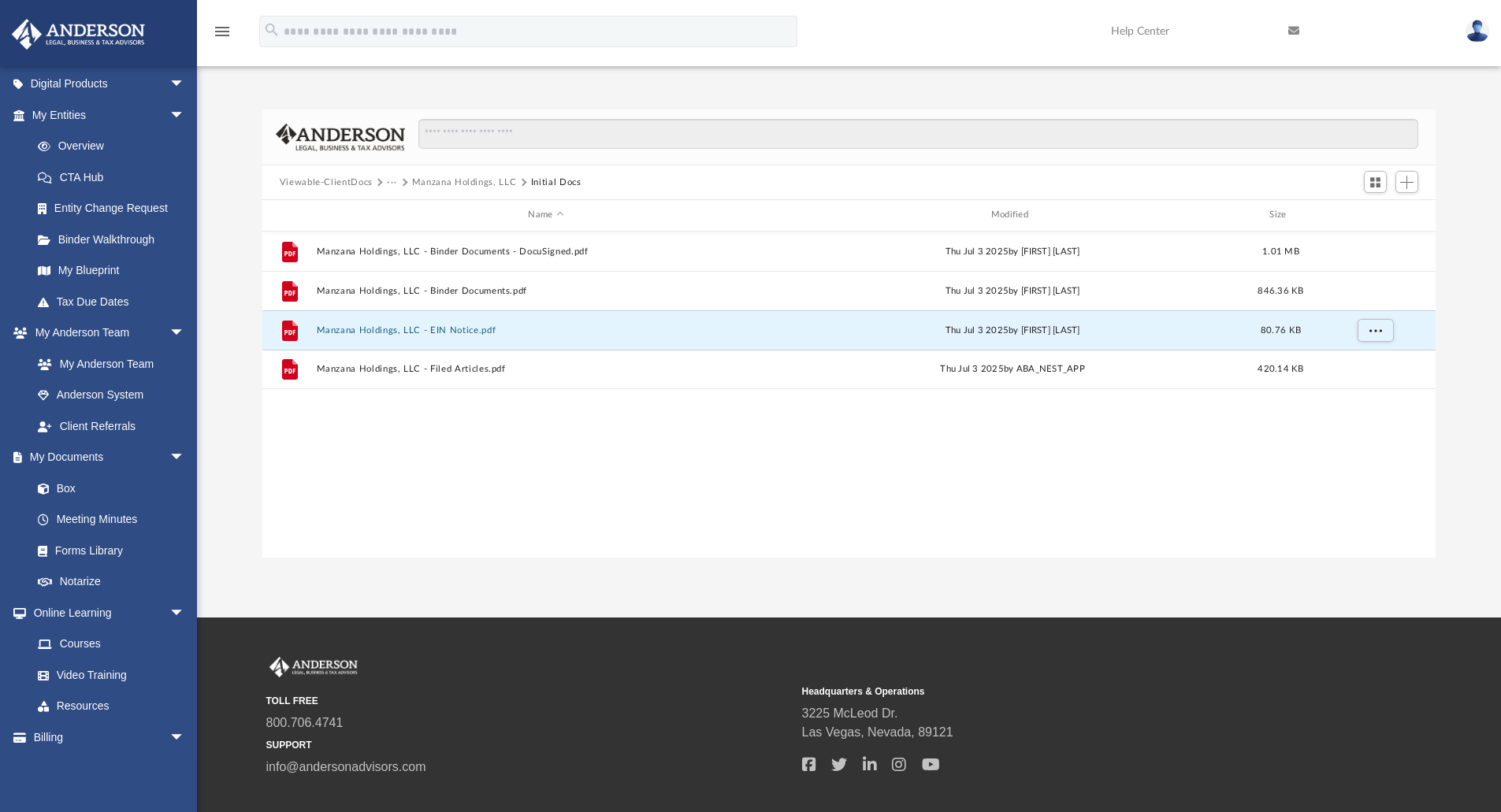 scroll, scrollTop: 13, scrollLeft: 13, axis: both 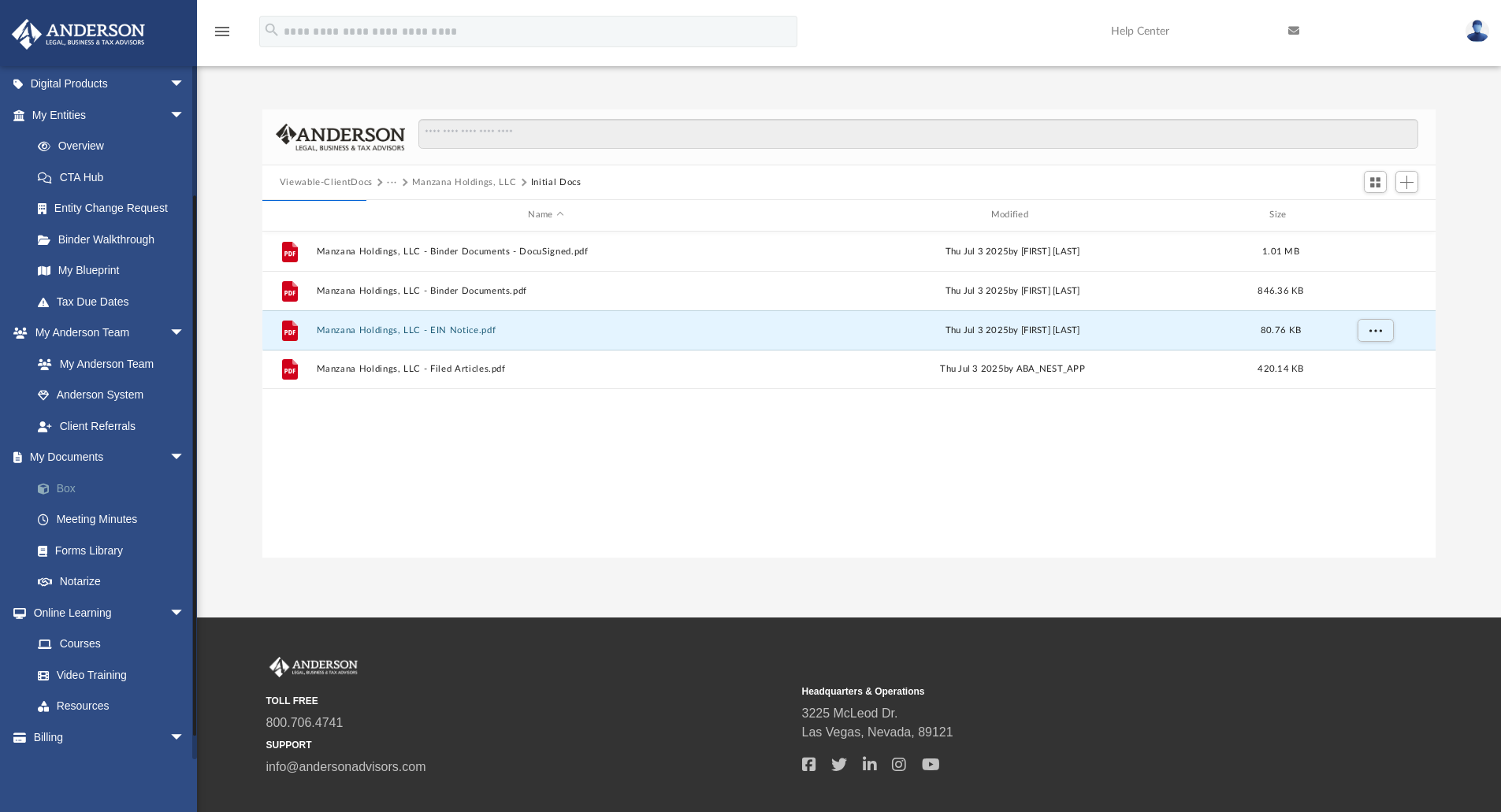 click on "Box" at bounding box center [115, 488] 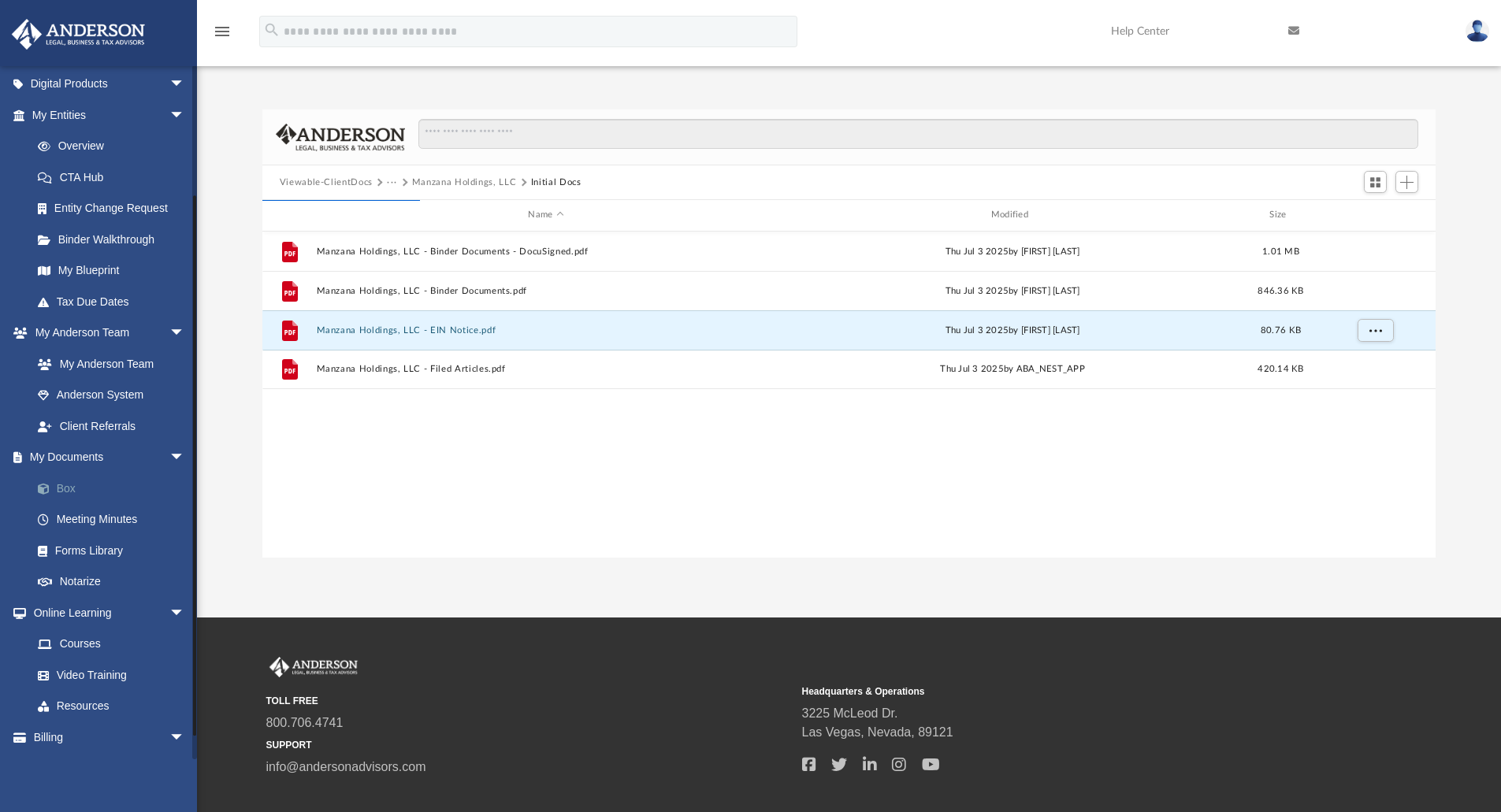 click on "Box" at bounding box center (115, 488) 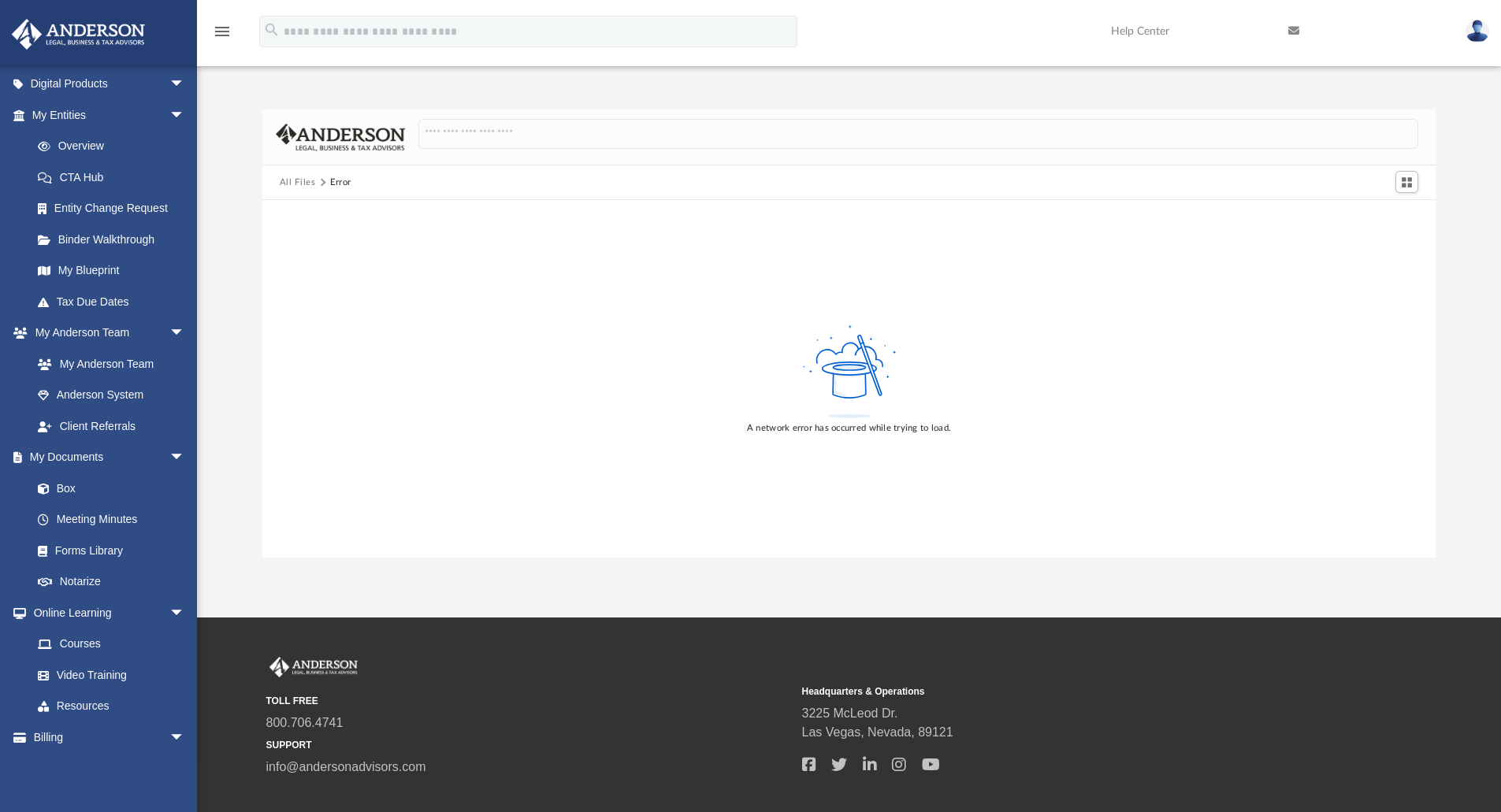 click on "menu" at bounding box center [222, 32] 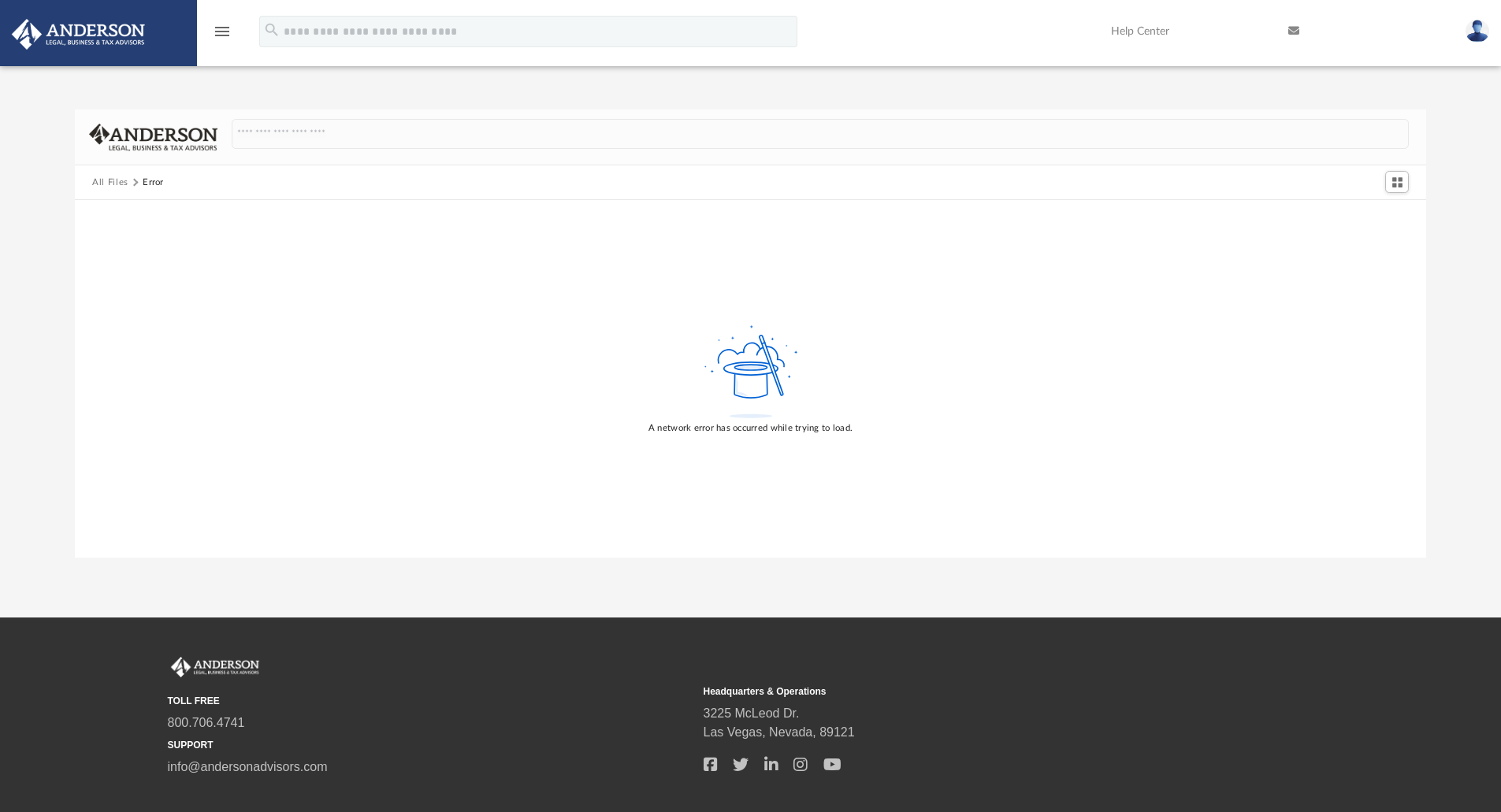click on "menu" at bounding box center (222, 32) 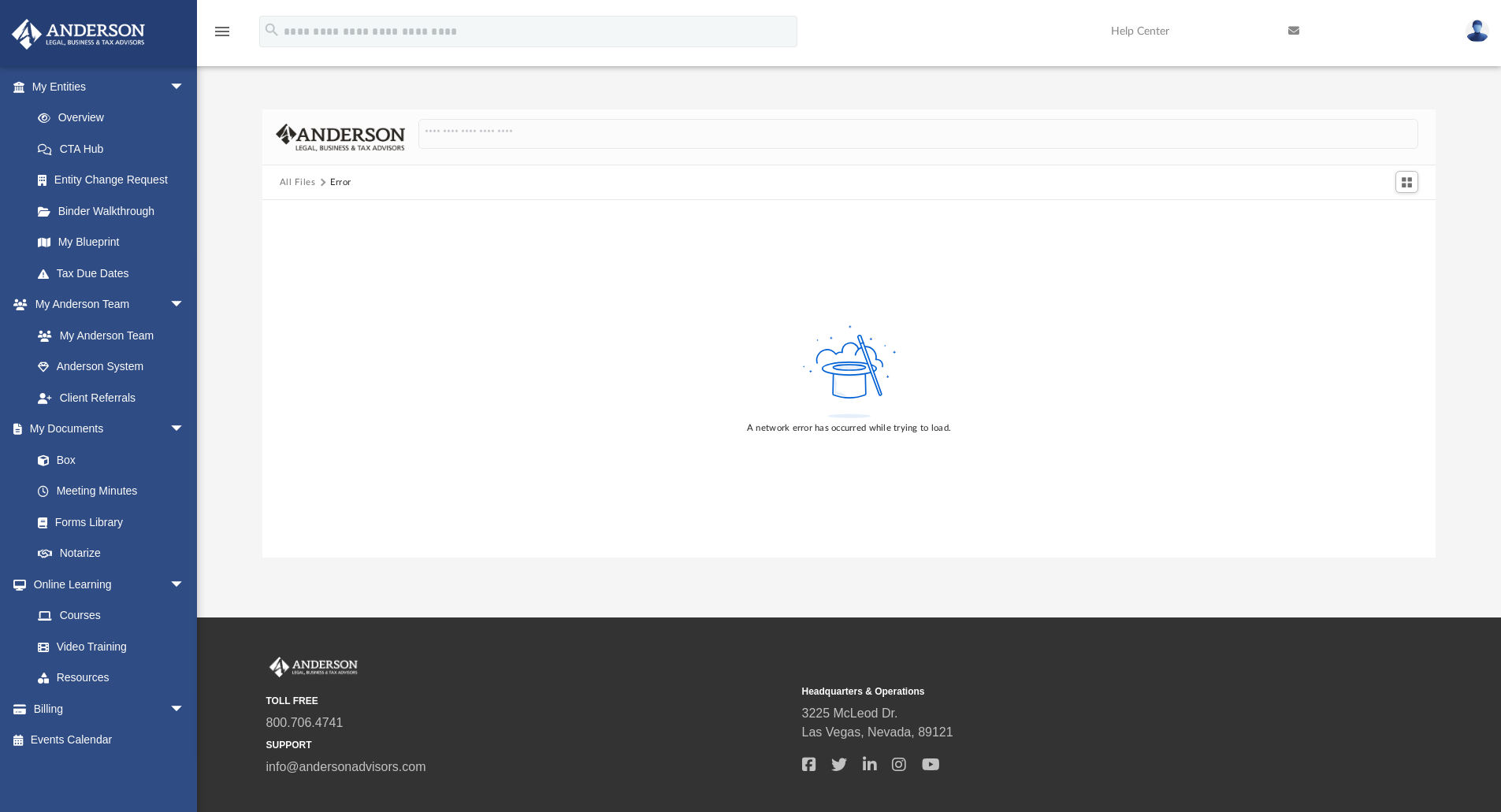 scroll, scrollTop: 158, scrollLeft: 0, axis: vertical 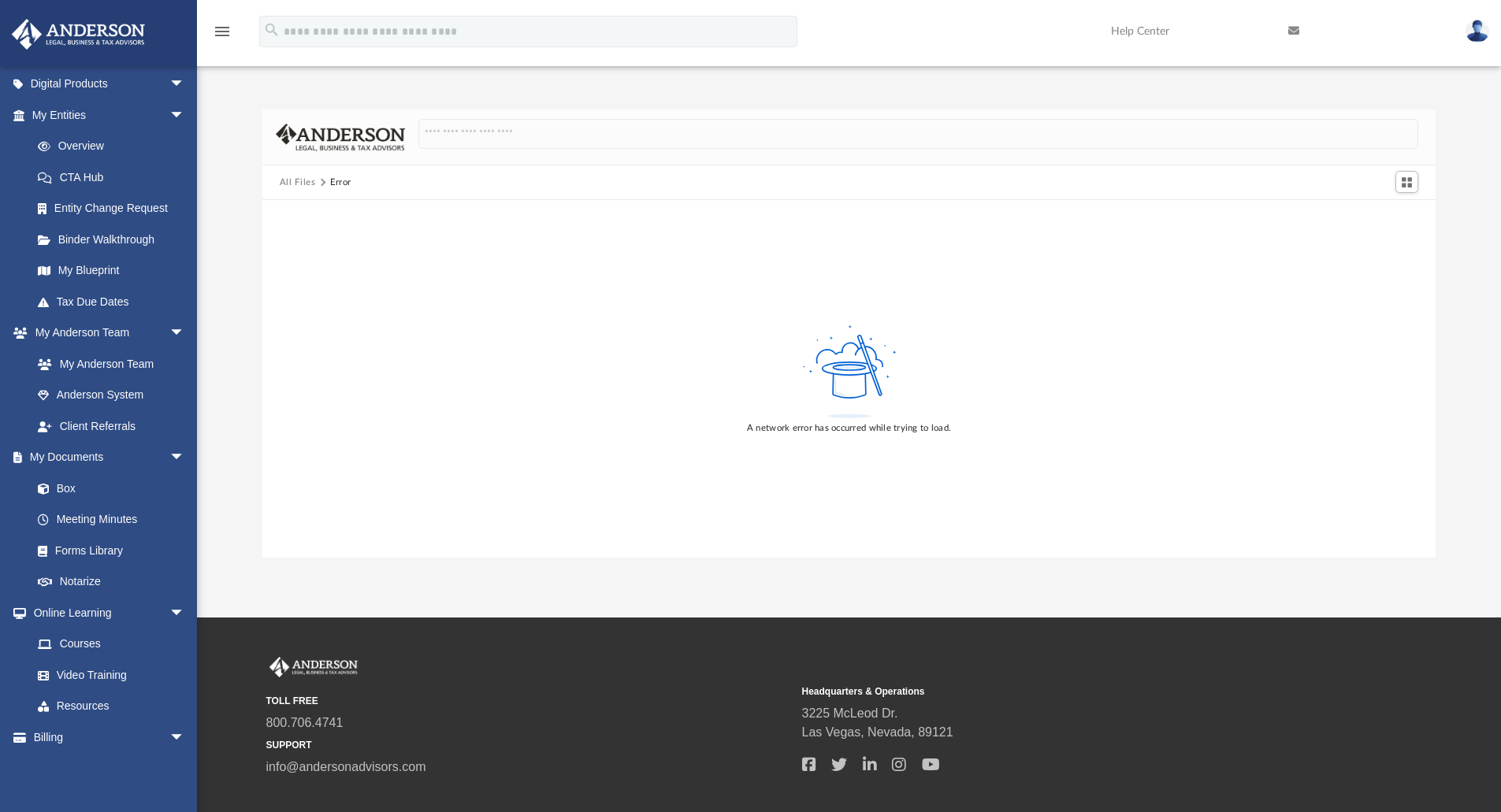 click at bounding box center (78, 34) 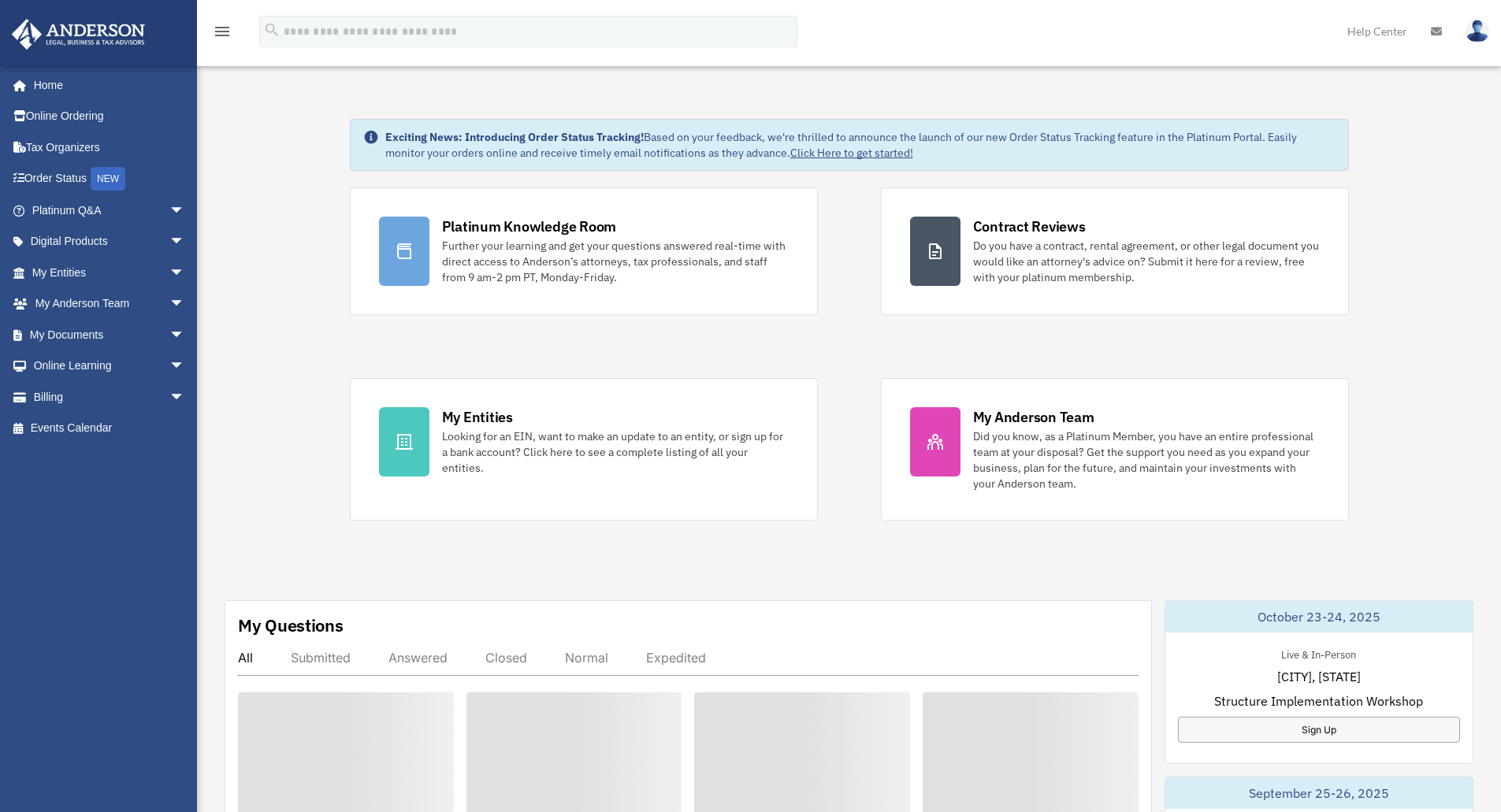 scroll, scrollTop: 0, scrollLeft: 0, axis: both 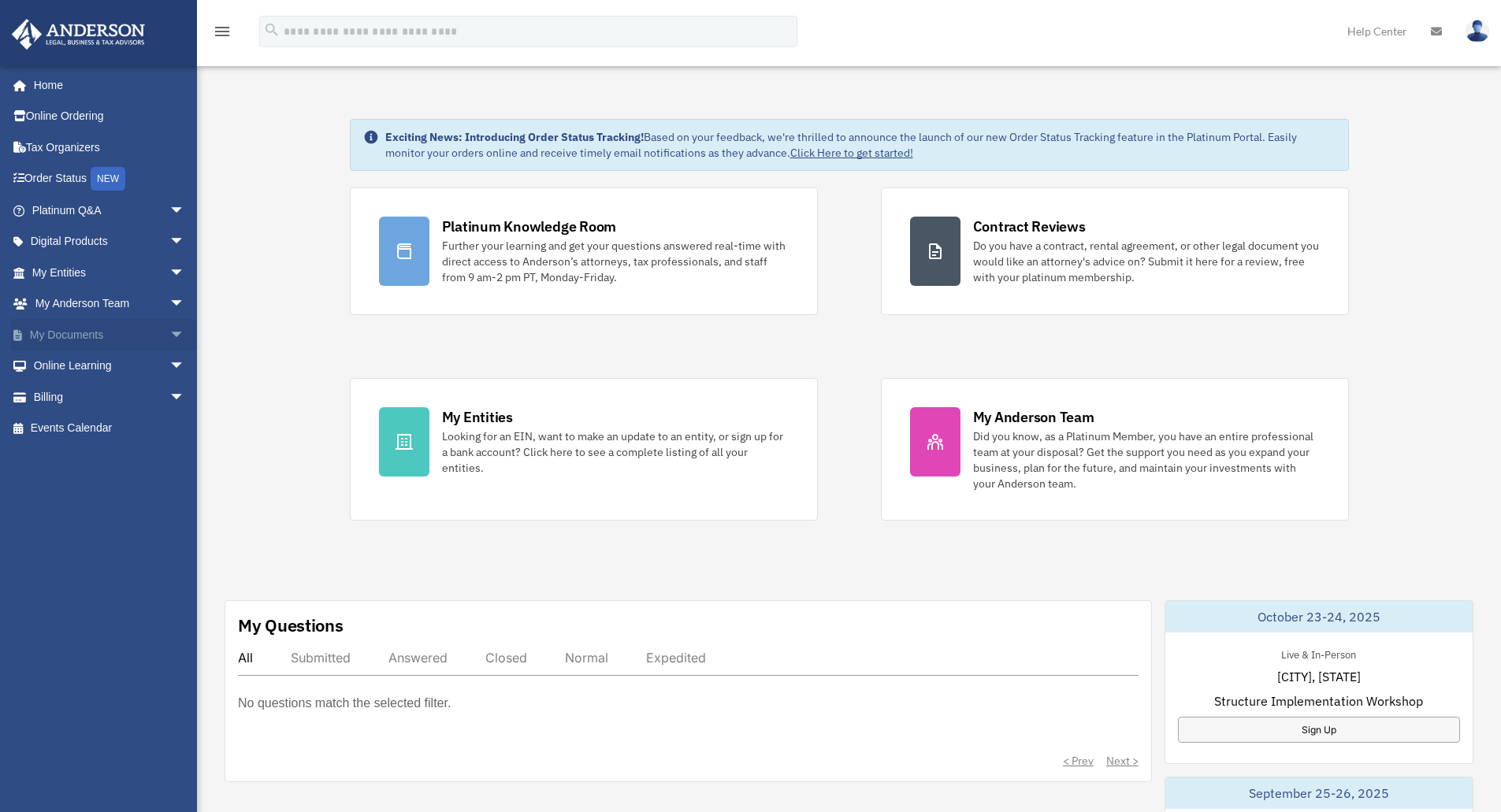 click on "My Documents arrow_drop_down" at bounding box center (110, 335) 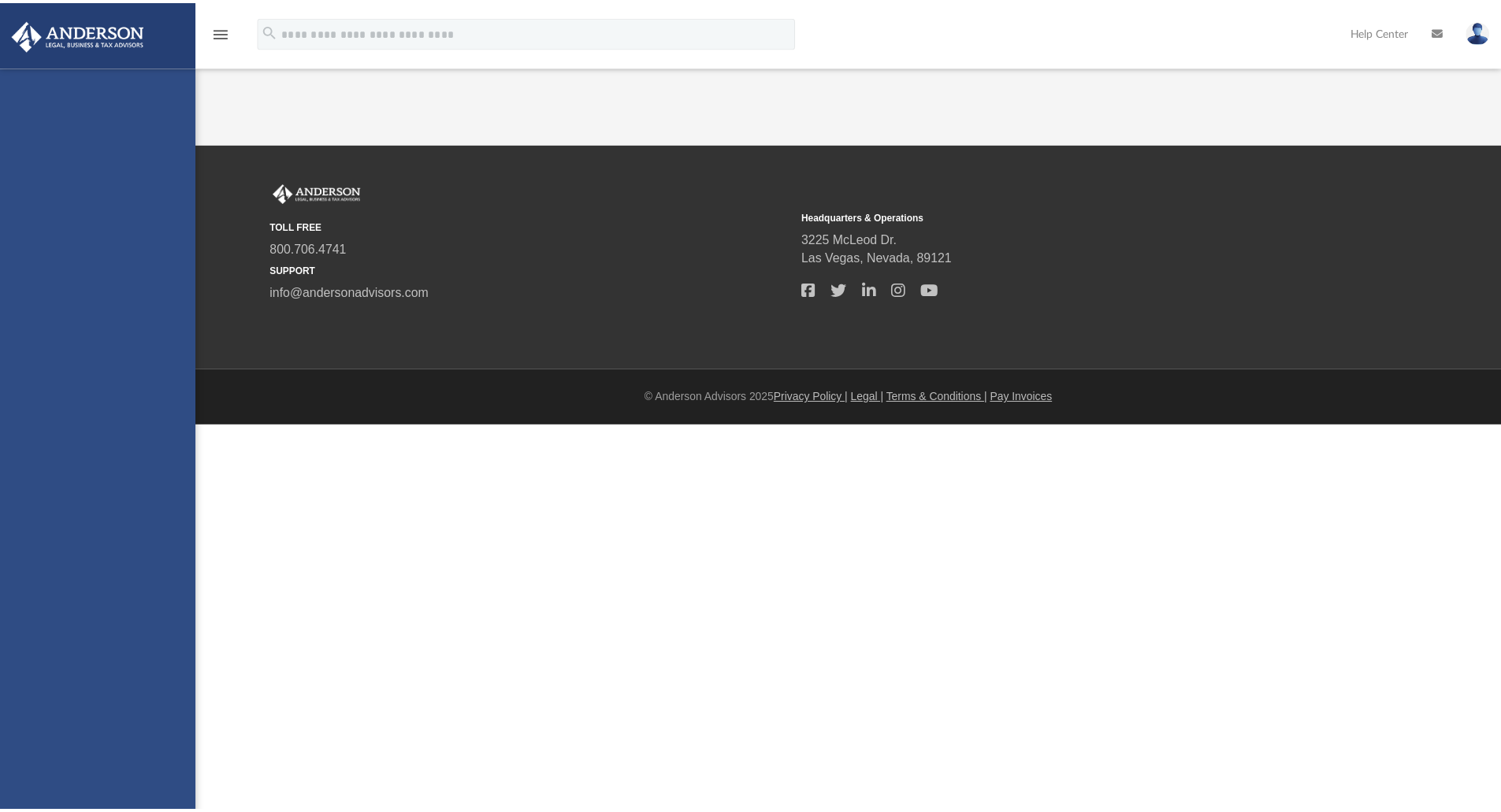 scroll, scrollTop: 0, scrollLeft: 0, axis: both 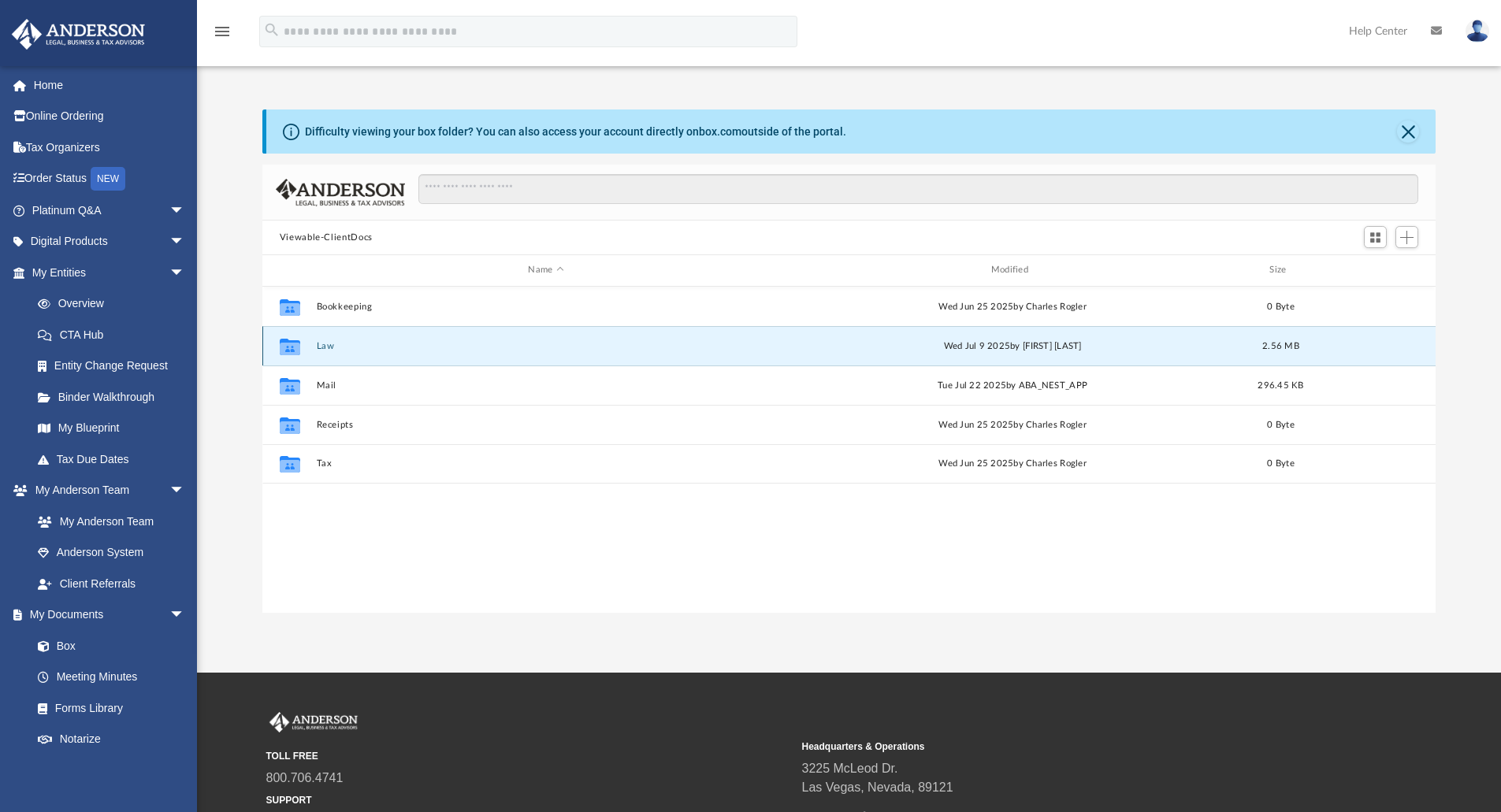 click on "Law" at bounding box center (545, 346) 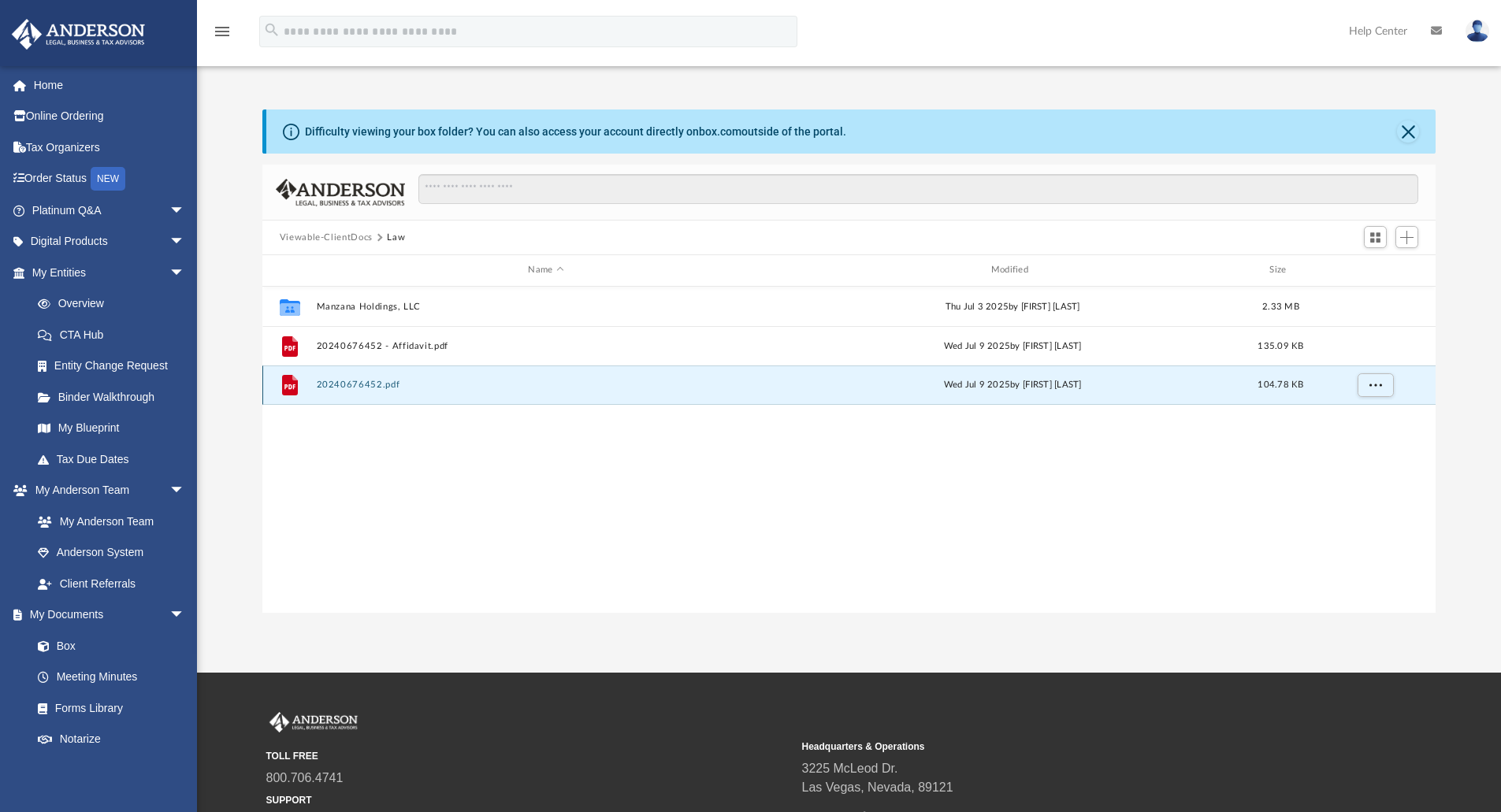 click on "20240676452.pdf" at bounding box center (545, 384) 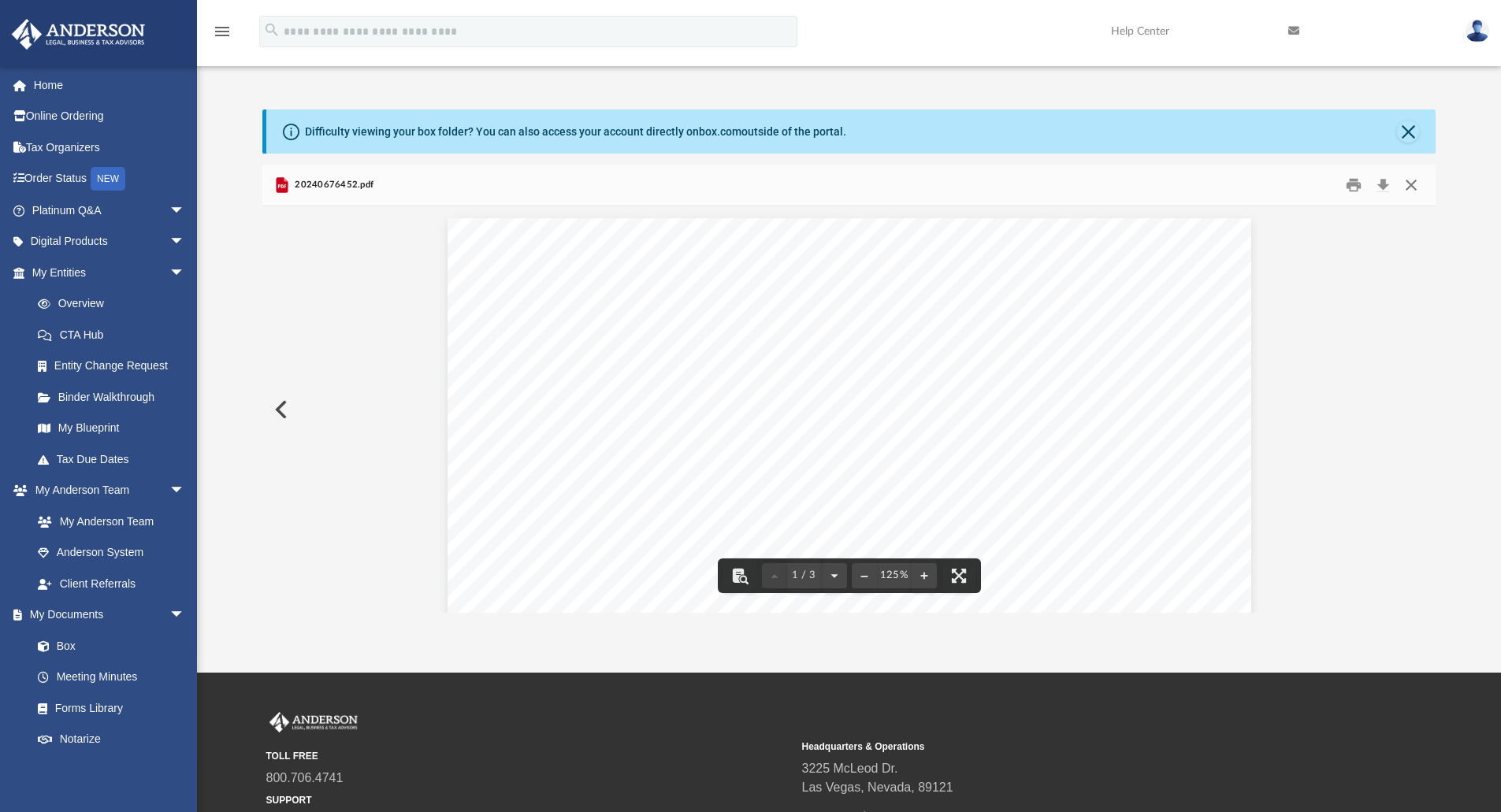 click at bounding box center [1411, 185] 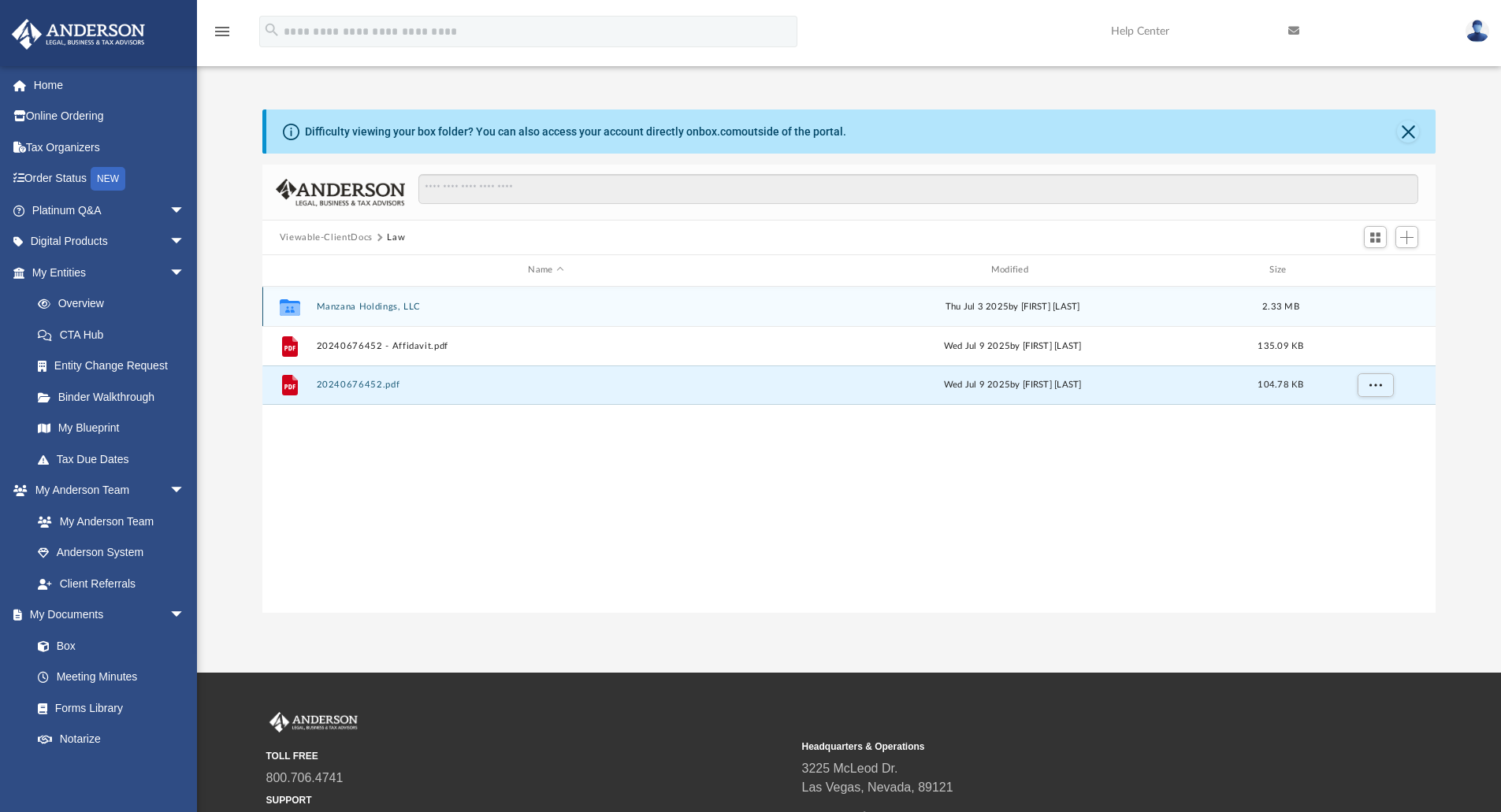 click on "Manzana Holdings, LLC" at bounding box center [545, 306] 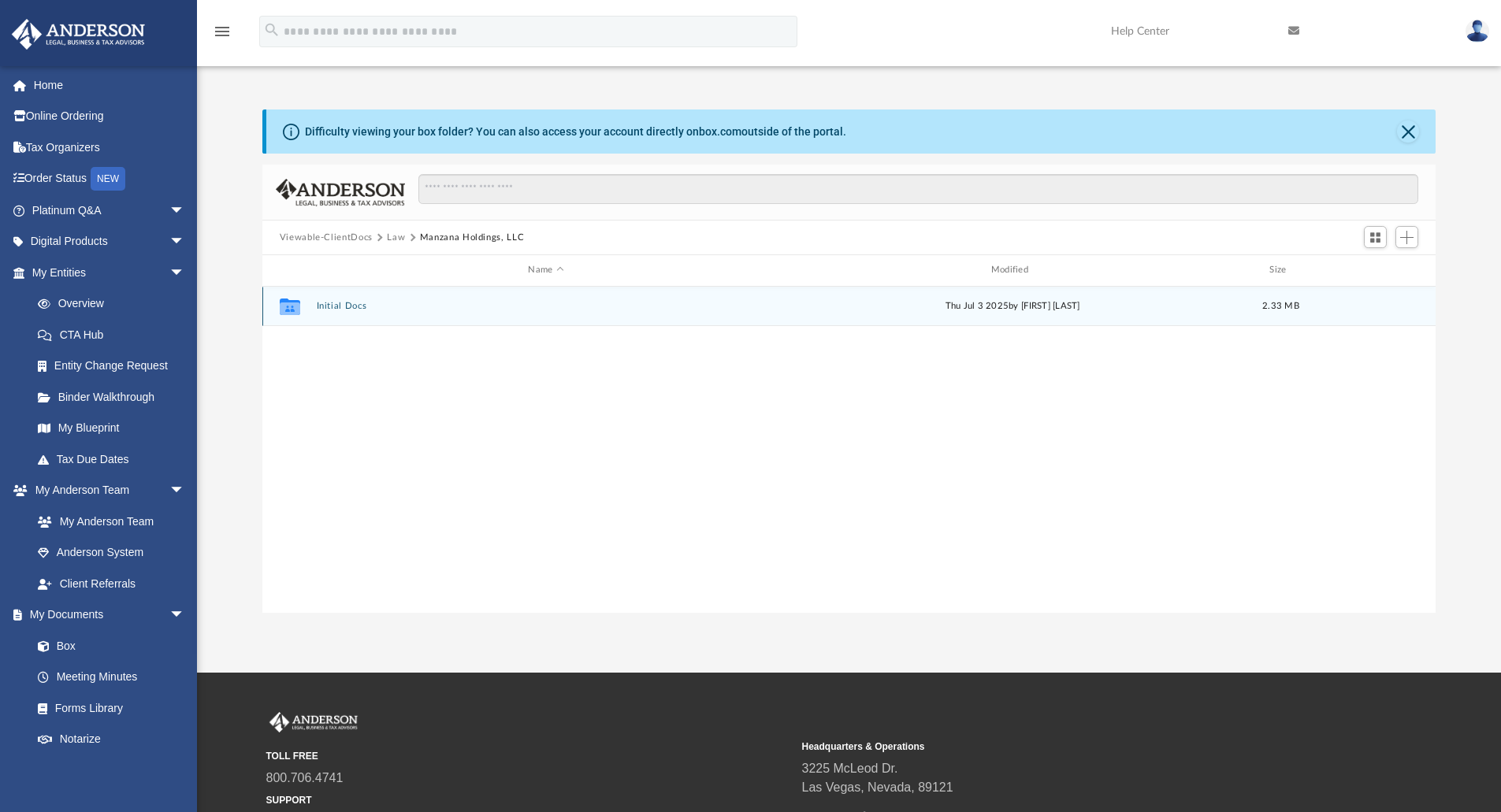 click on "Initial Docs" at bounding box center [545, 306] 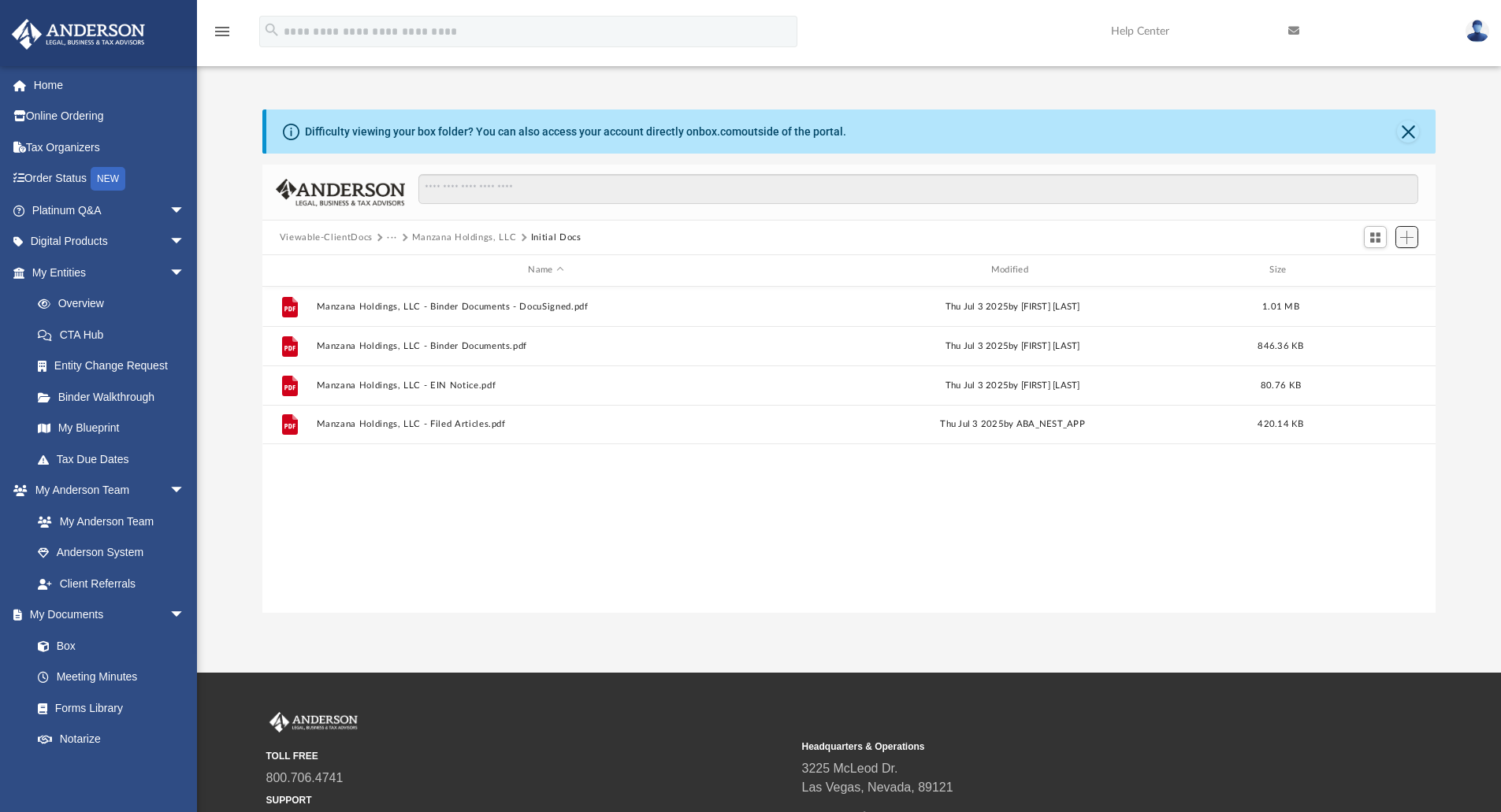 click at bounding box center (1407, 237) 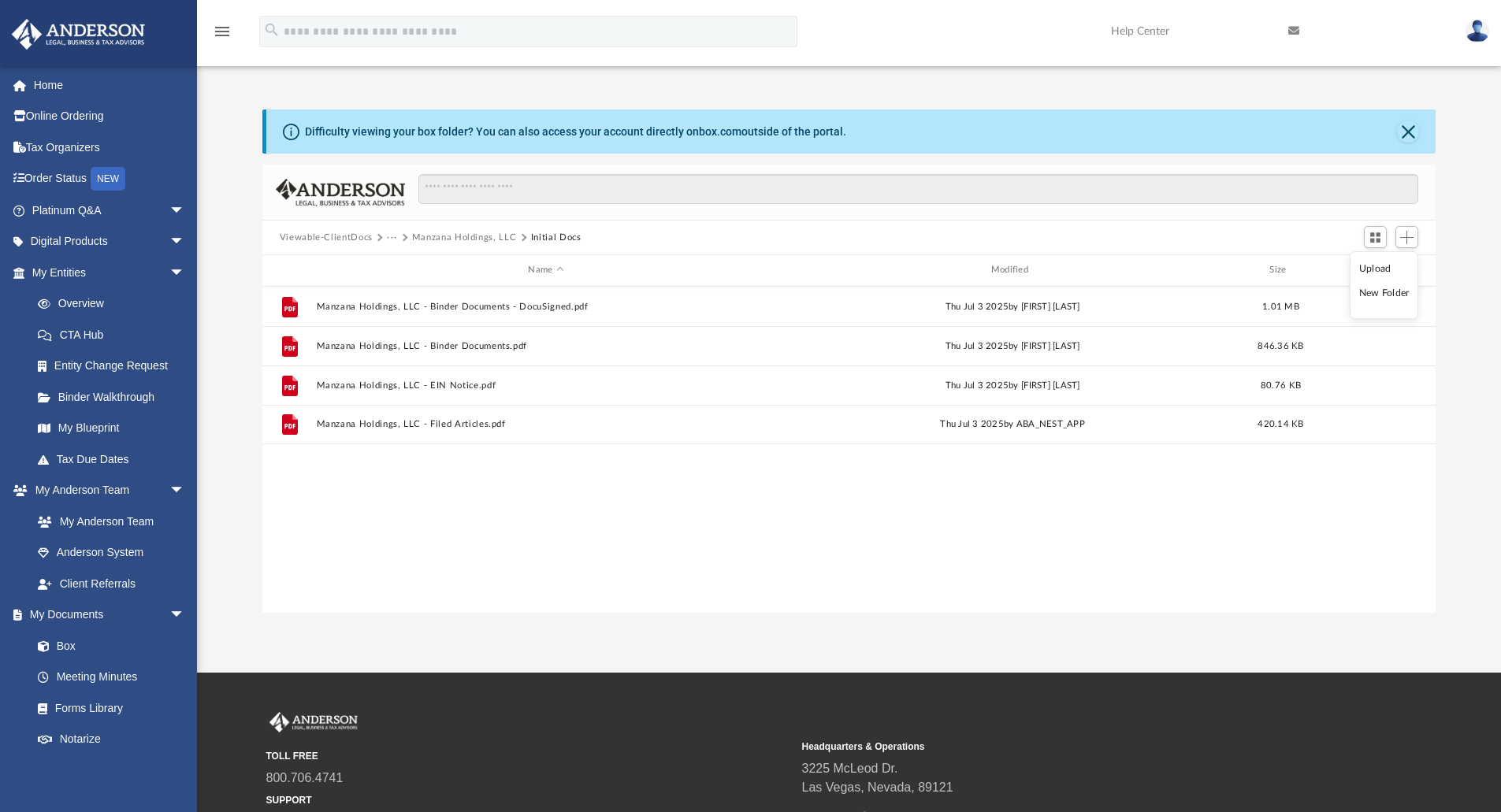 click on "Upload" at bounding box center [1384, 269] 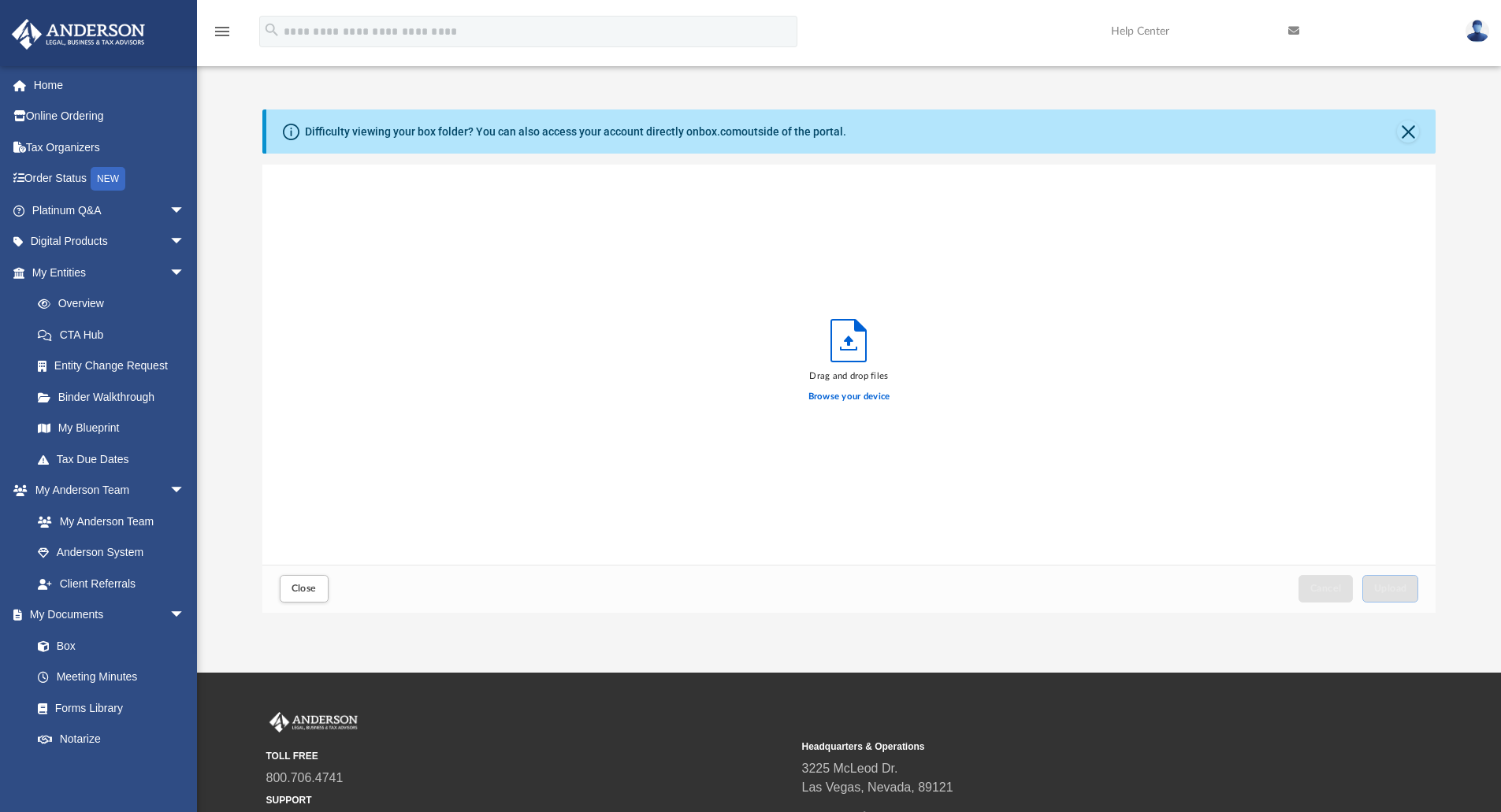 click on "Drag and drop files Browse your device" at bounding box center [849, 365] 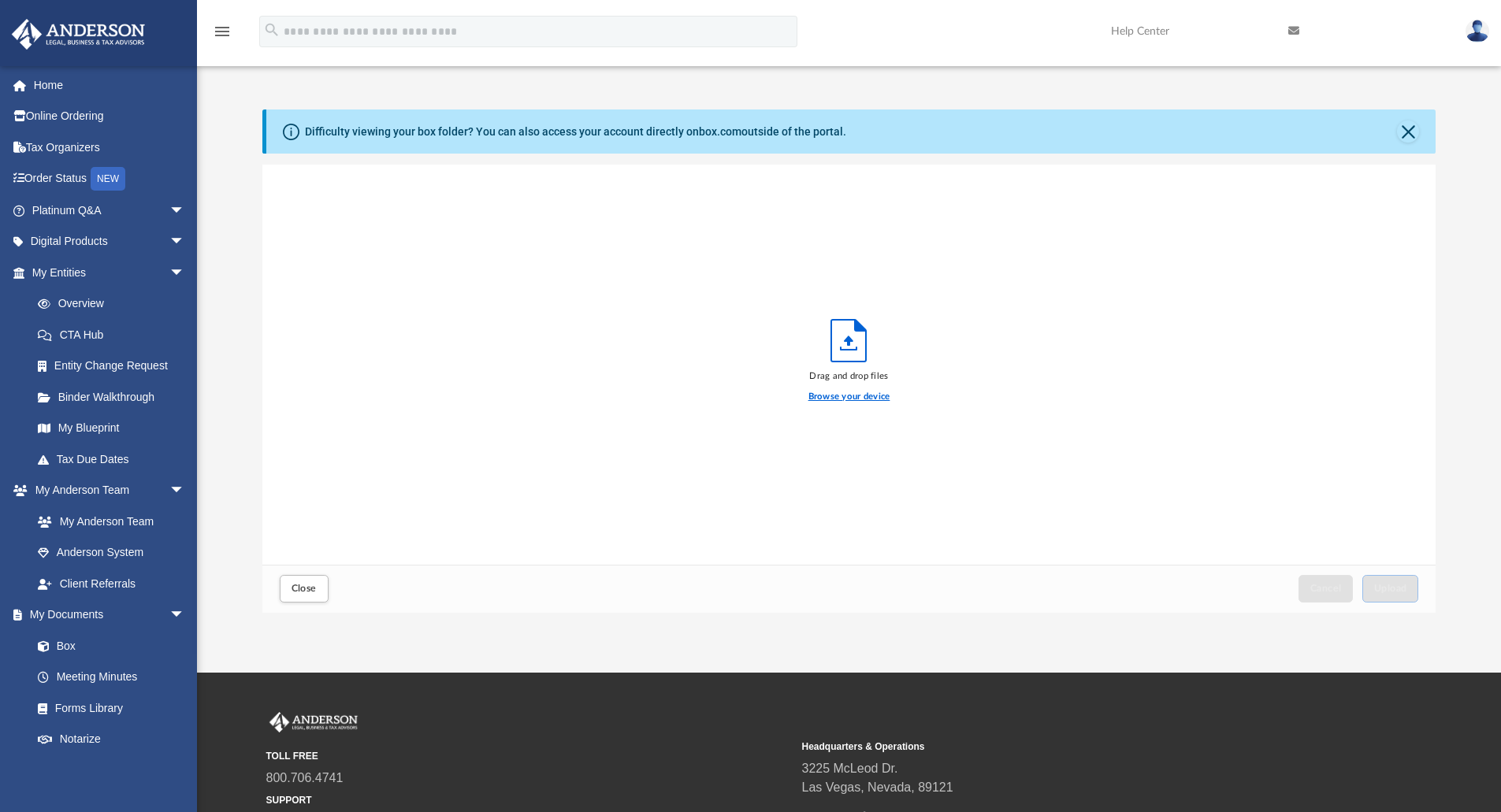 click on "Browse your device" at bounding box center (849, 397) 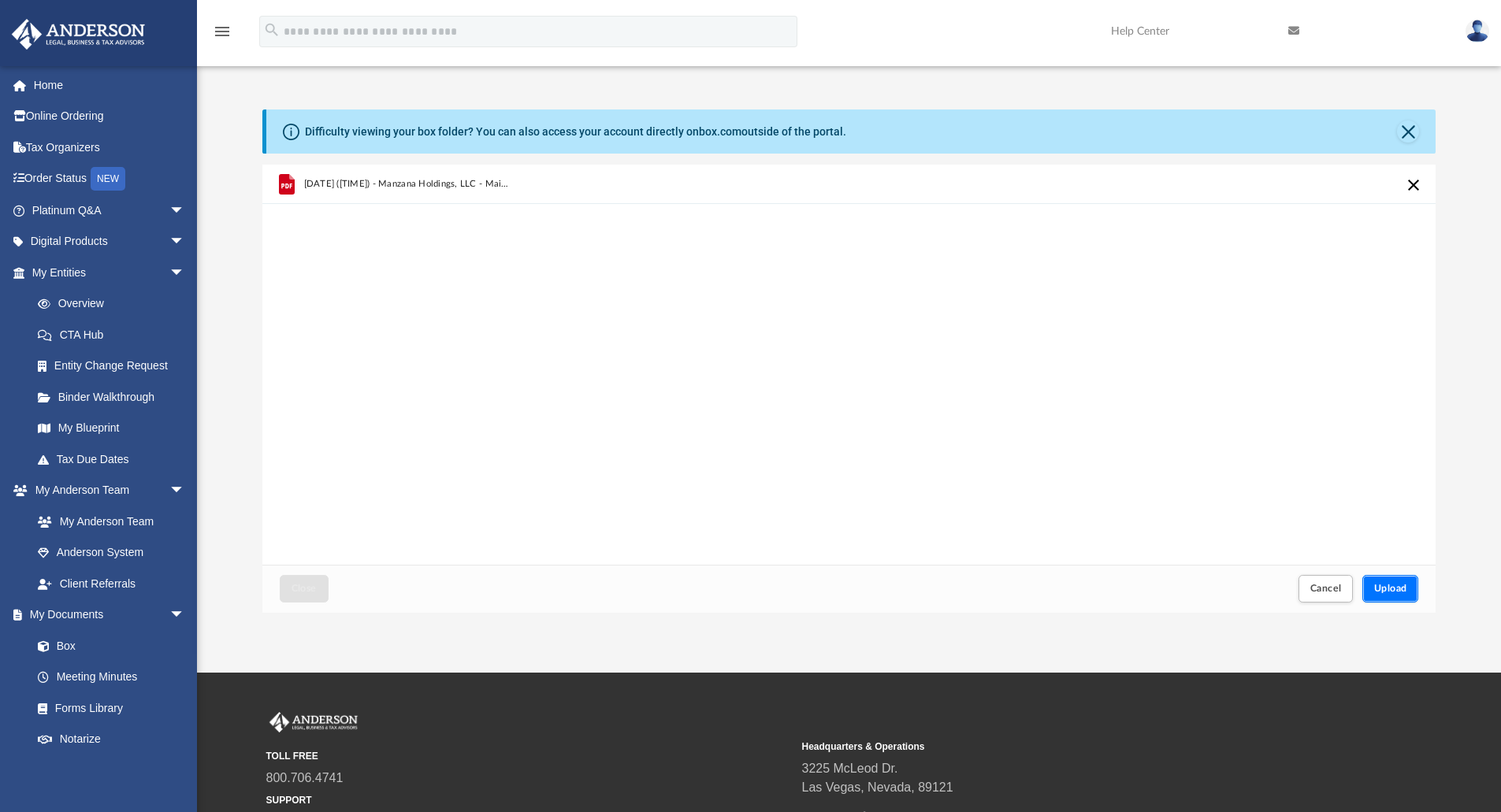 click on "Upload" at bounding box center [1391, 588] 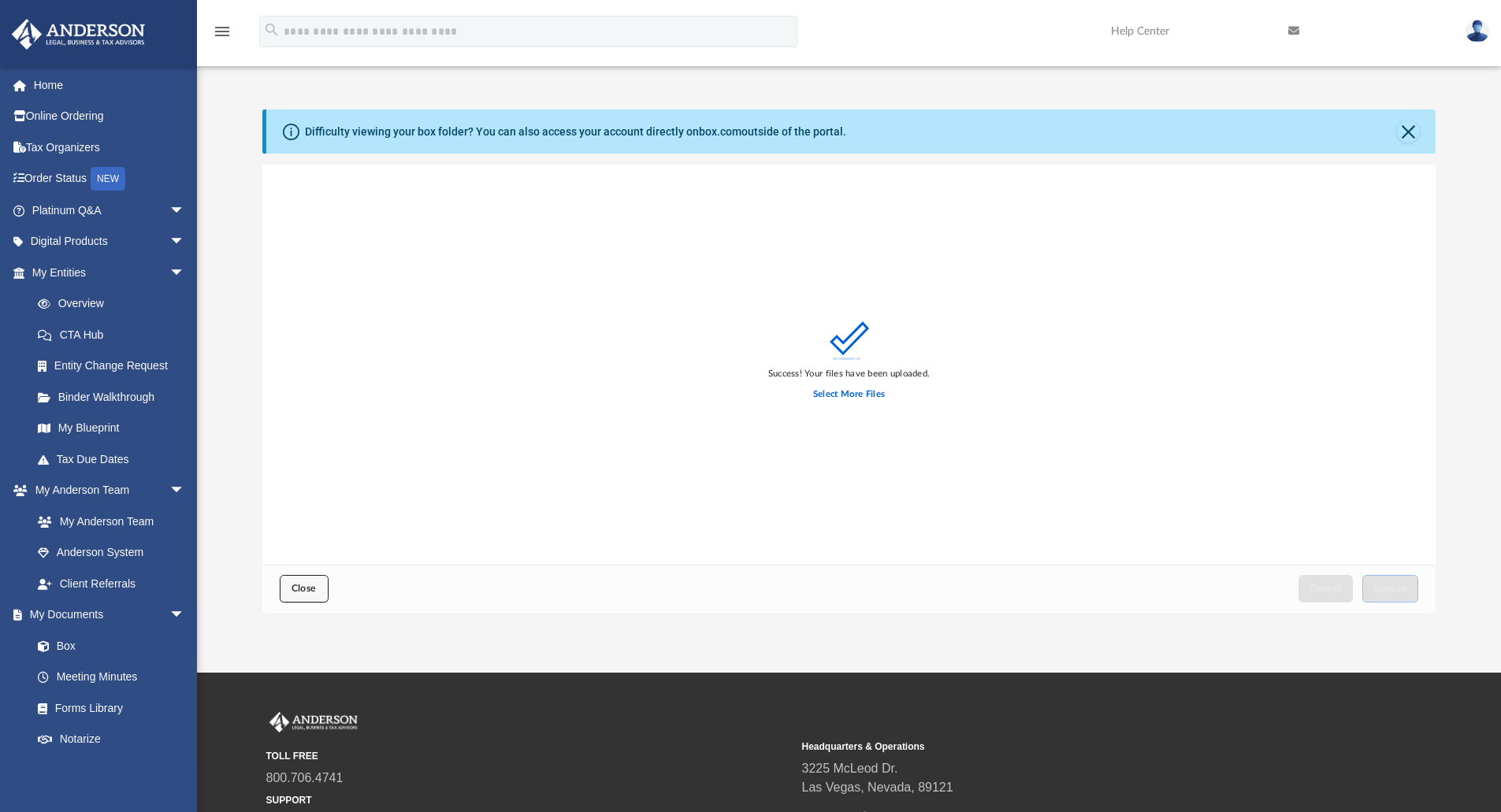 click on "Close" at bounding box center [304, 588] 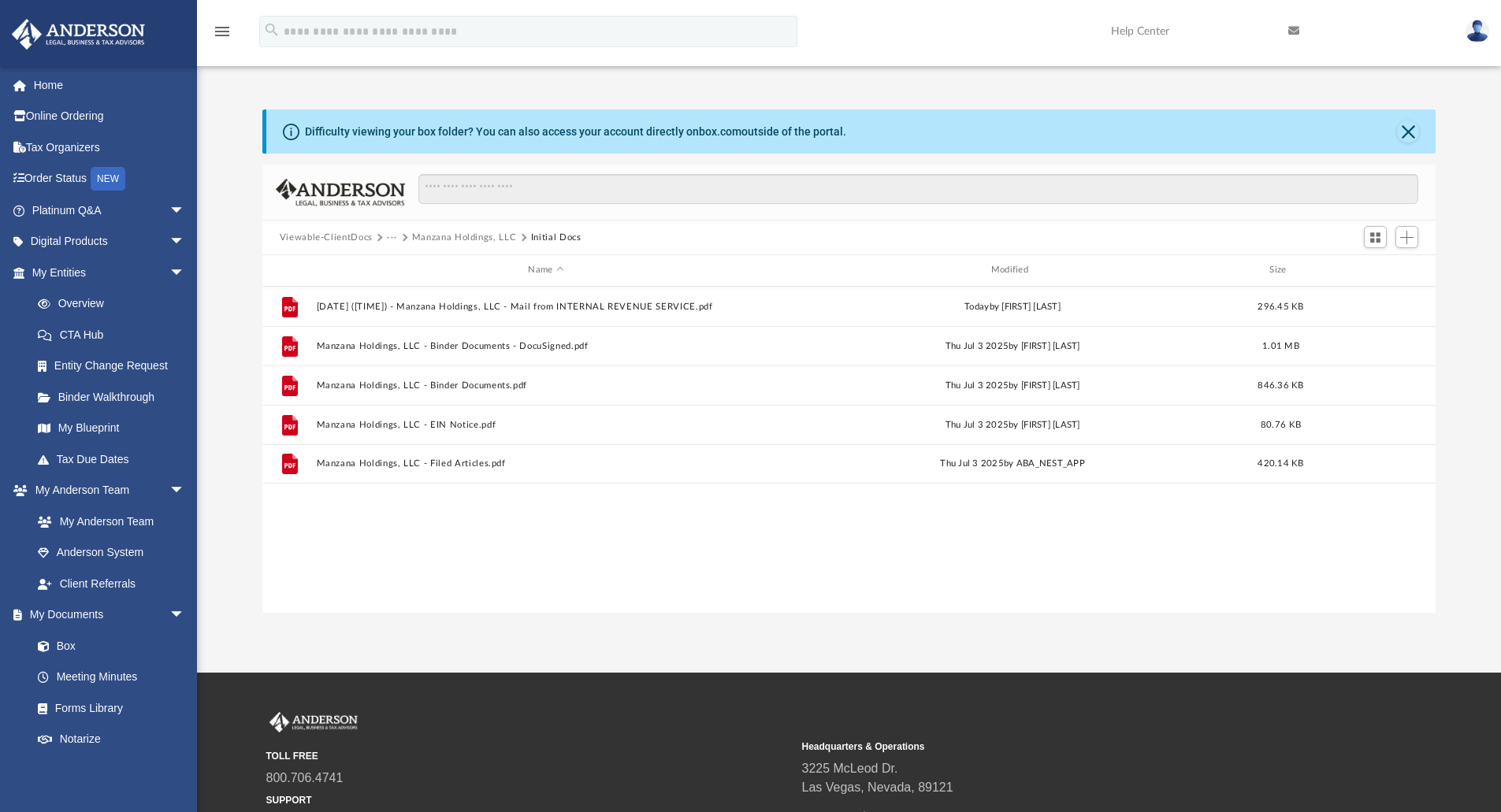 click at bounding box center (78, 34) 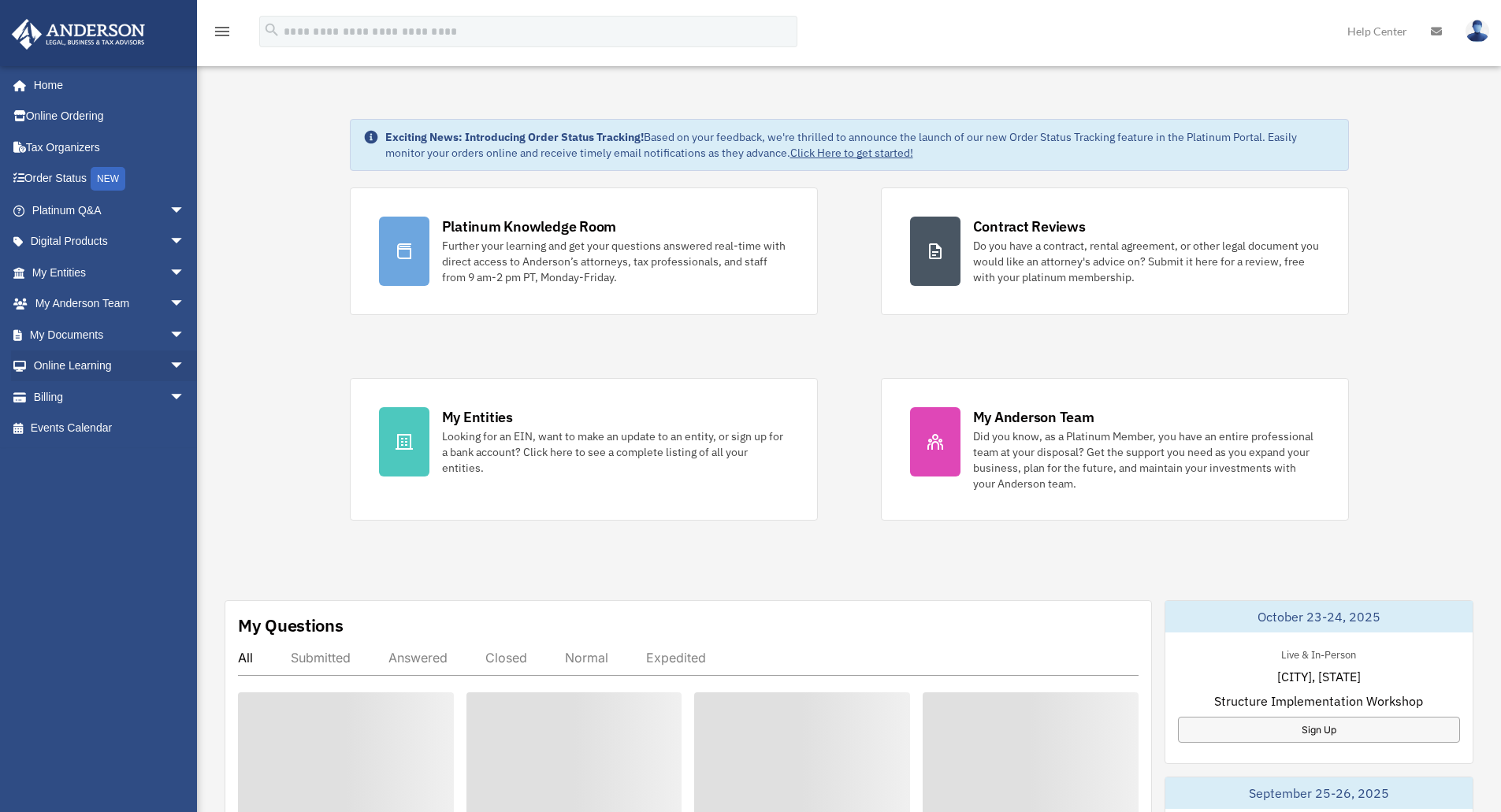 scroll, scrollTop: 0, scrollLeft: 0, axis: both 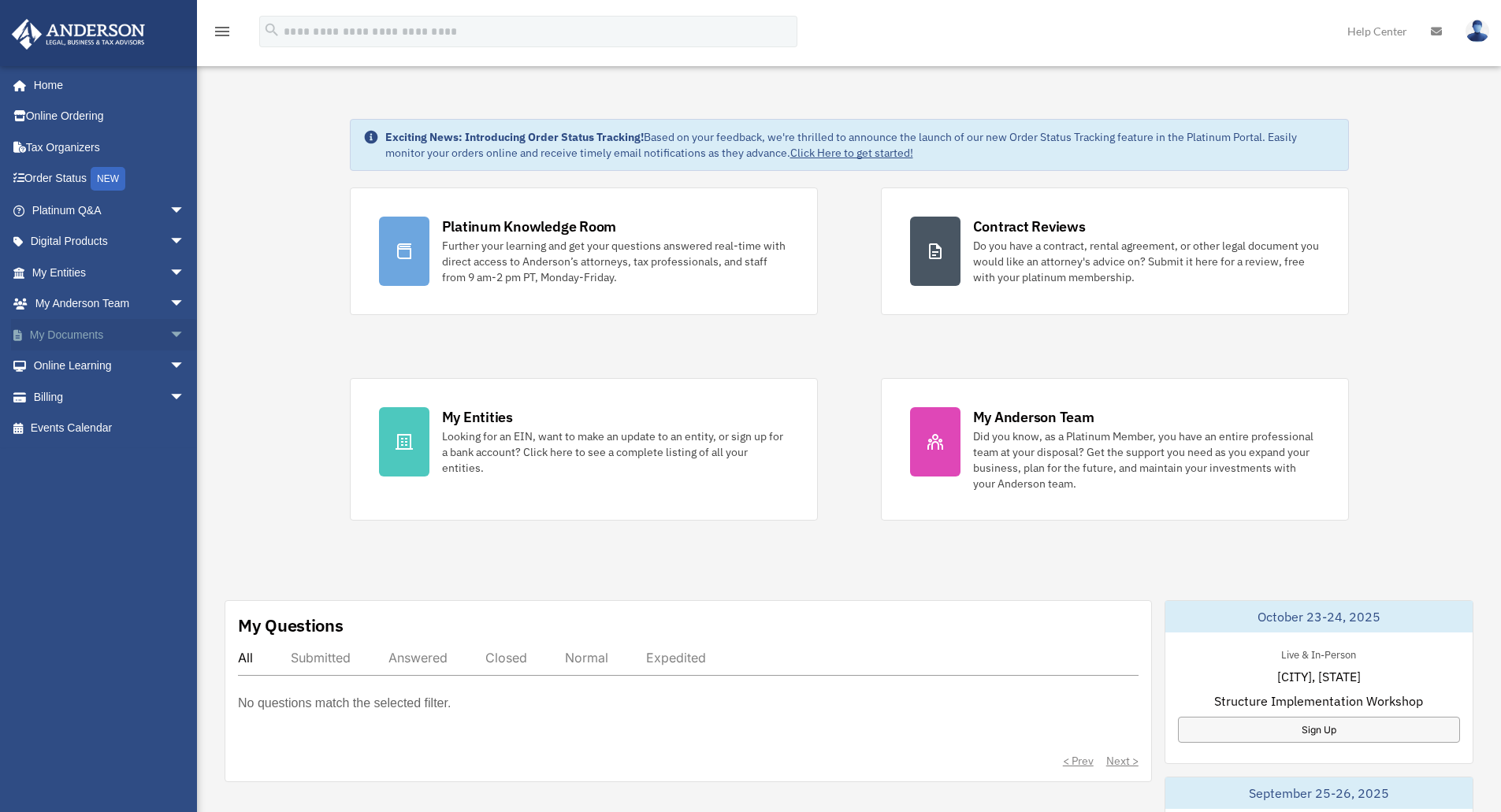 click on "My Documents arrow_drop_down" at bounding box center (110, 335) 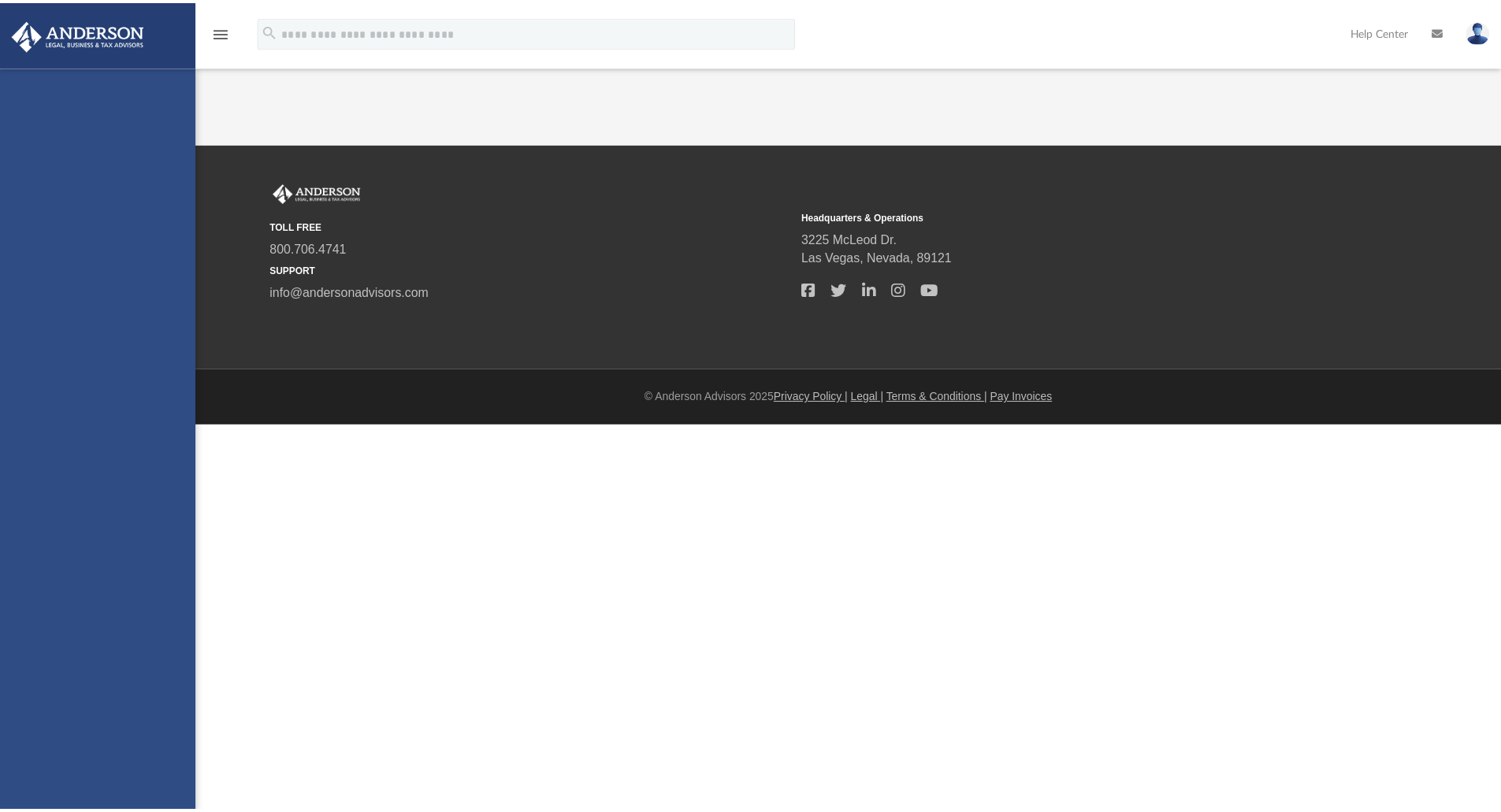 scroll, scrollTop: 0, scrollLeft: 0, axis: both 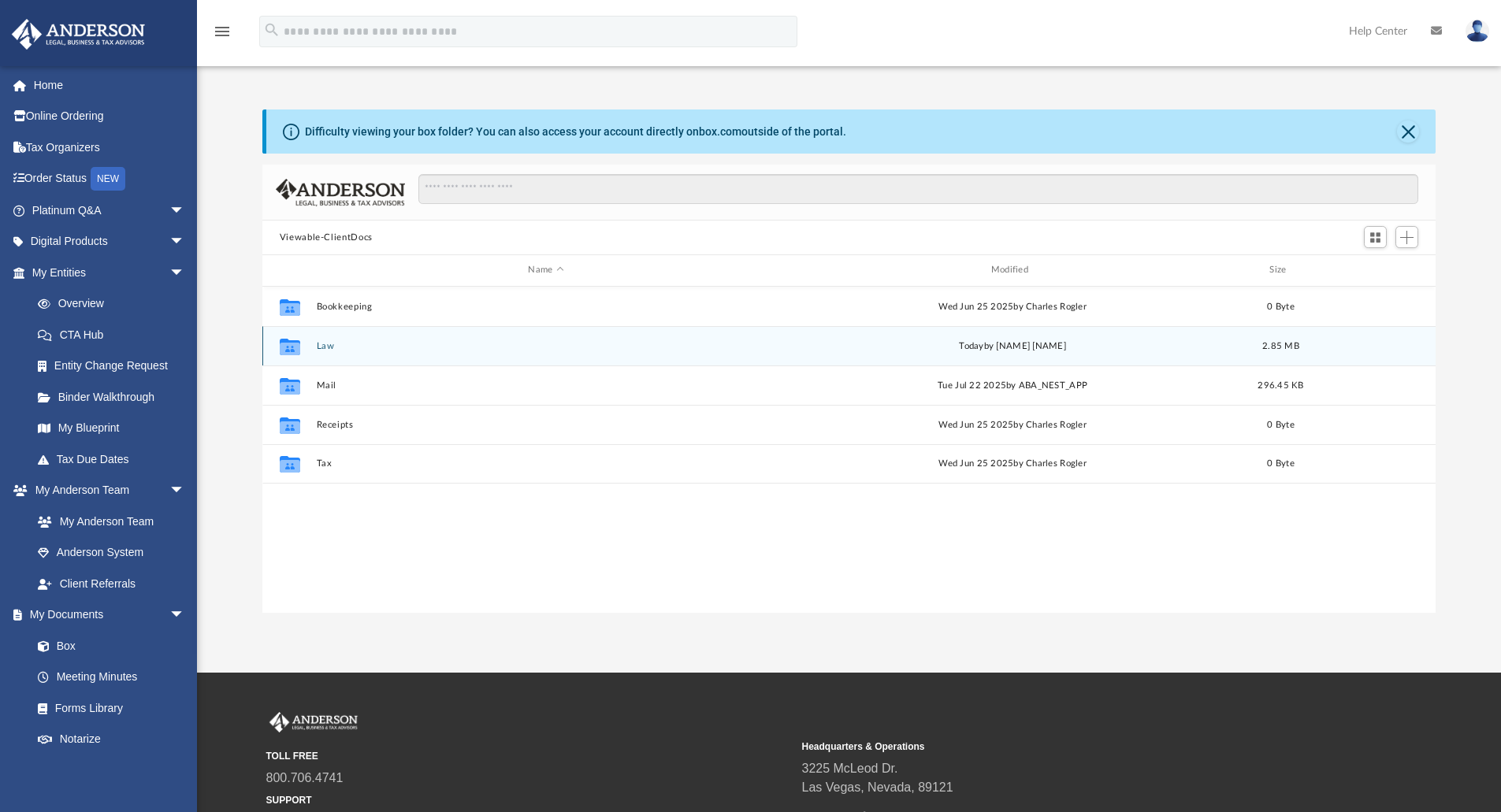 click on "Law" at bounding box center (545, 346) 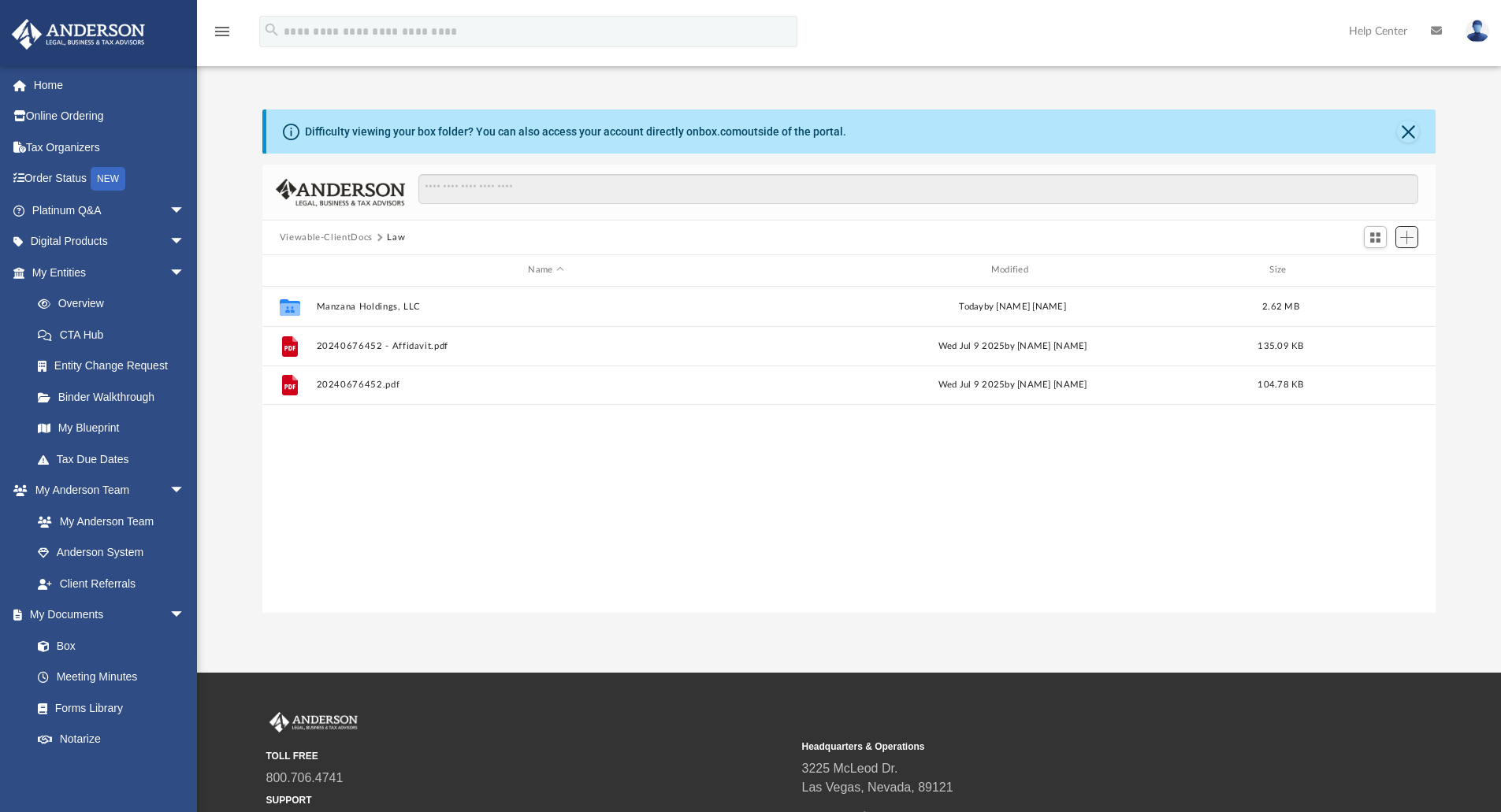 click at bounding box center (1406, 237) 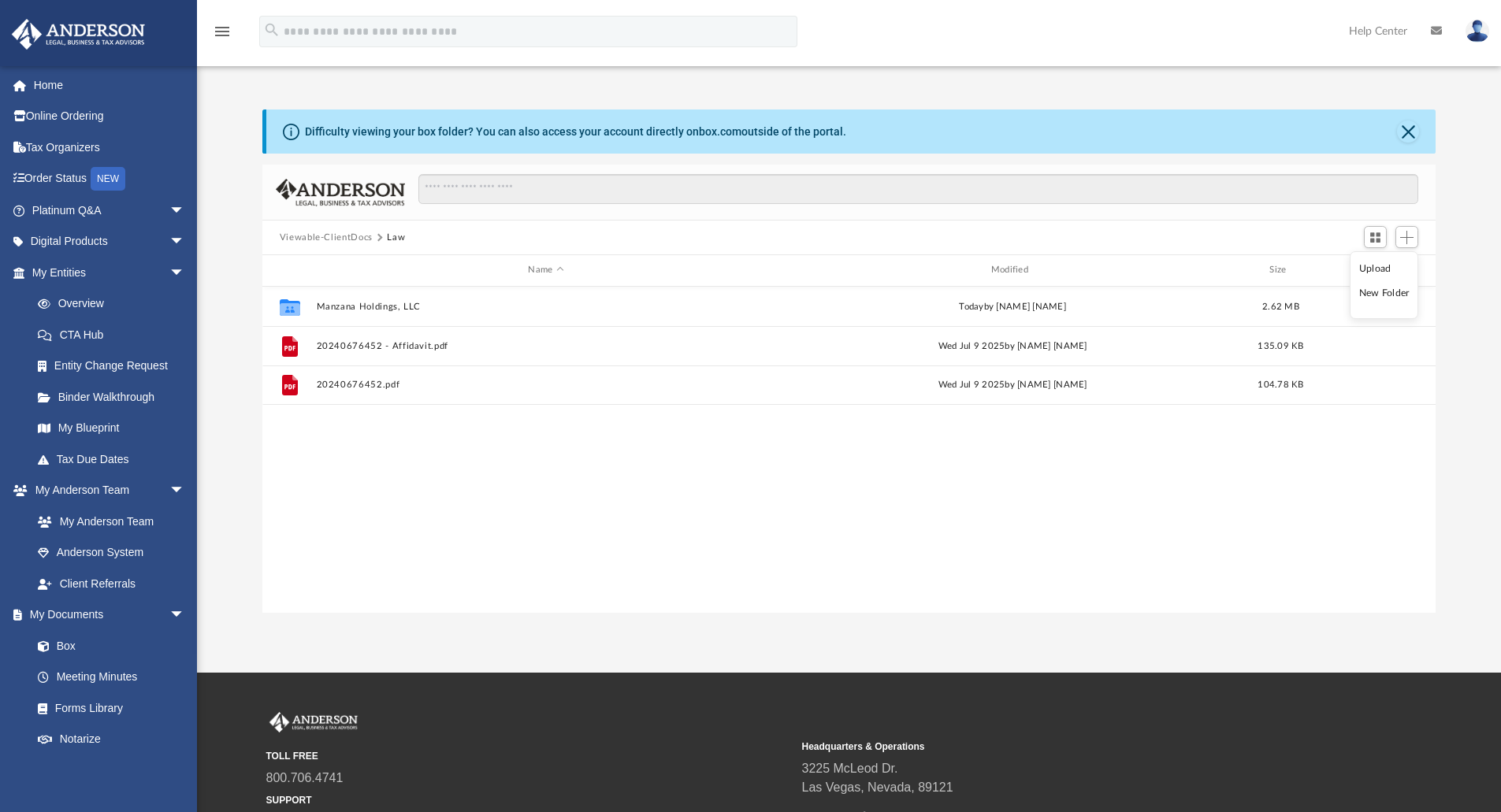 click on "New Folder" at bounding box center [1384, 293] 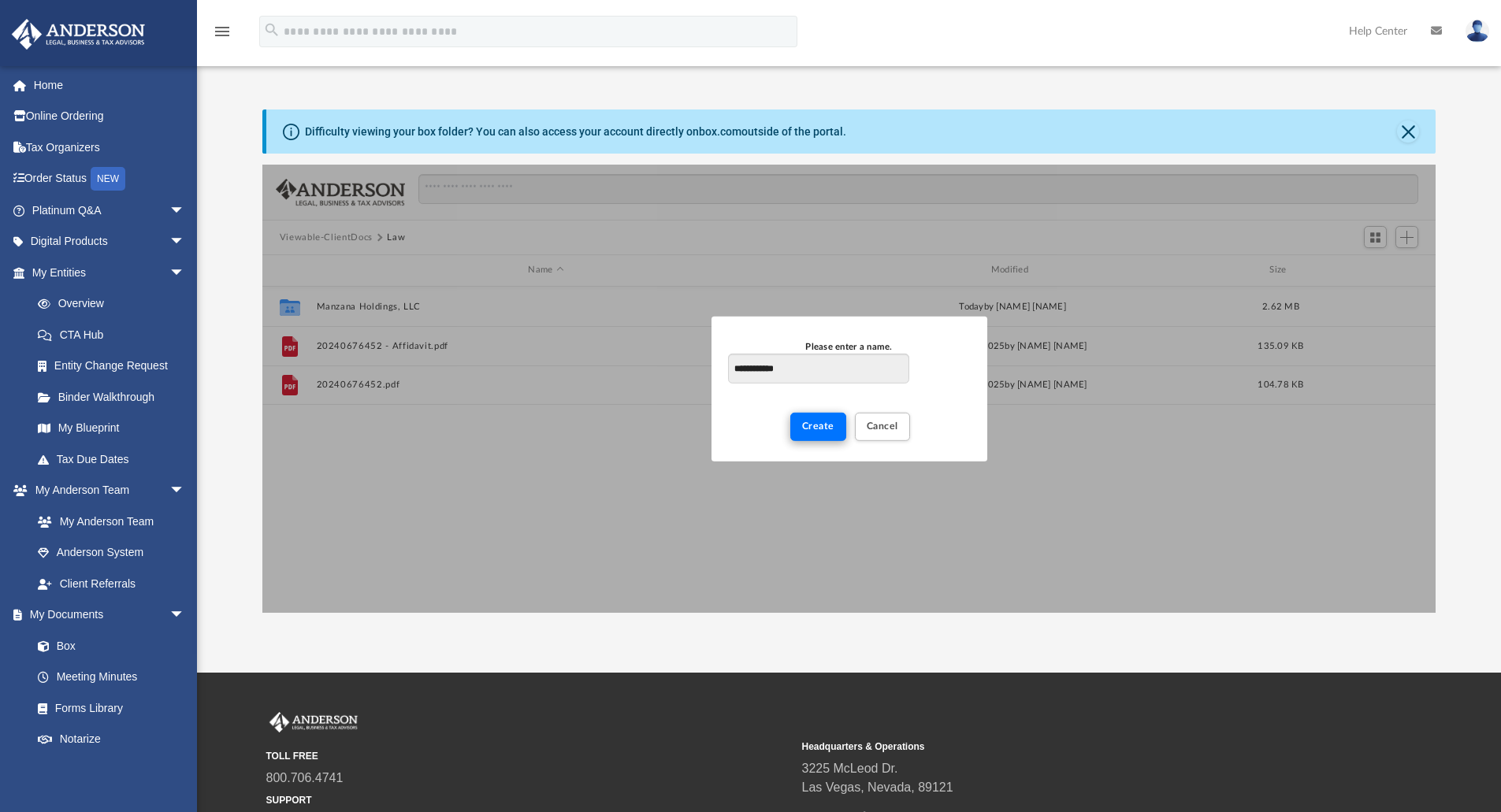 type on "**********" 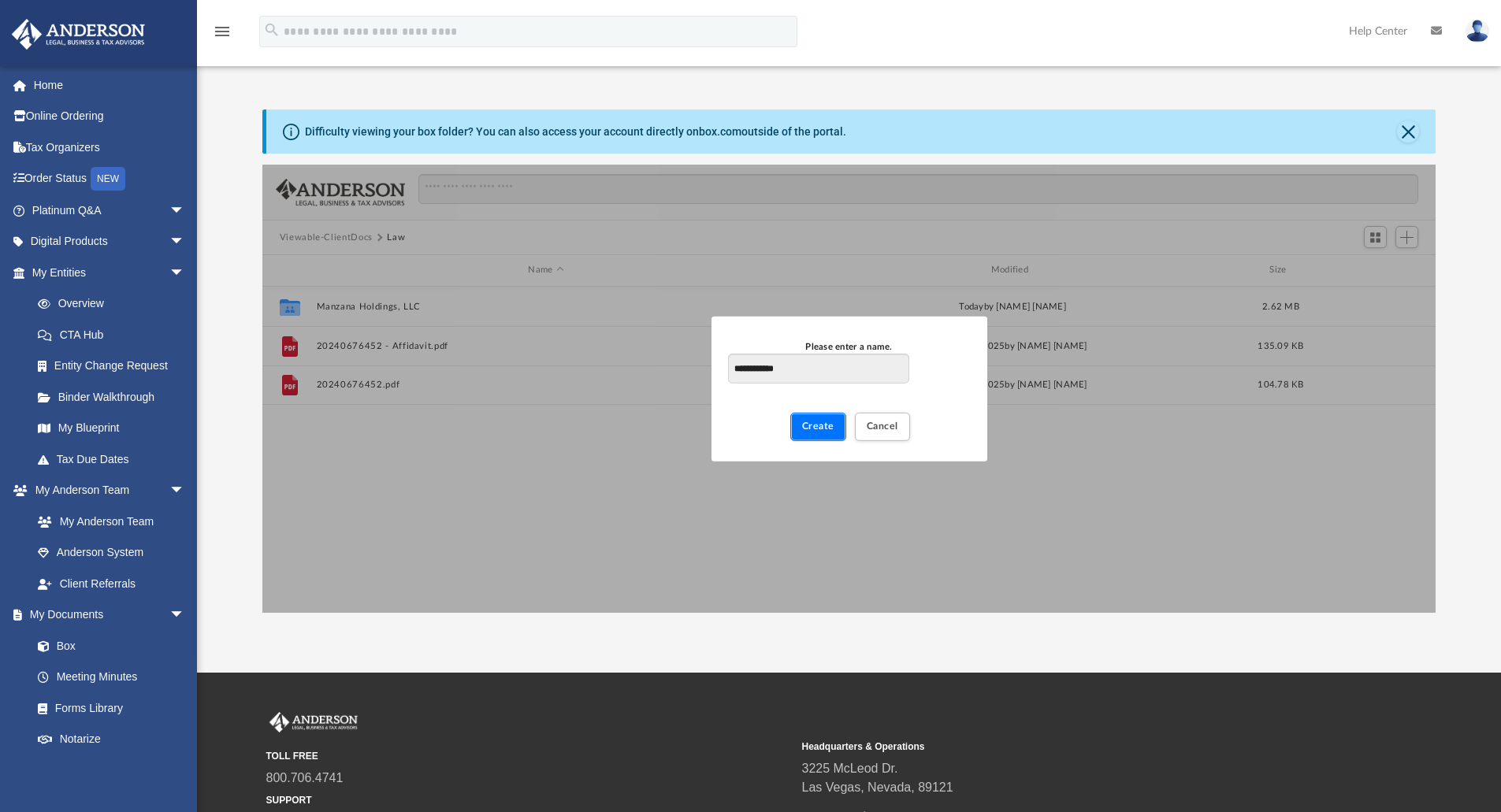 click on "Create" at bounding box center (818, 426) 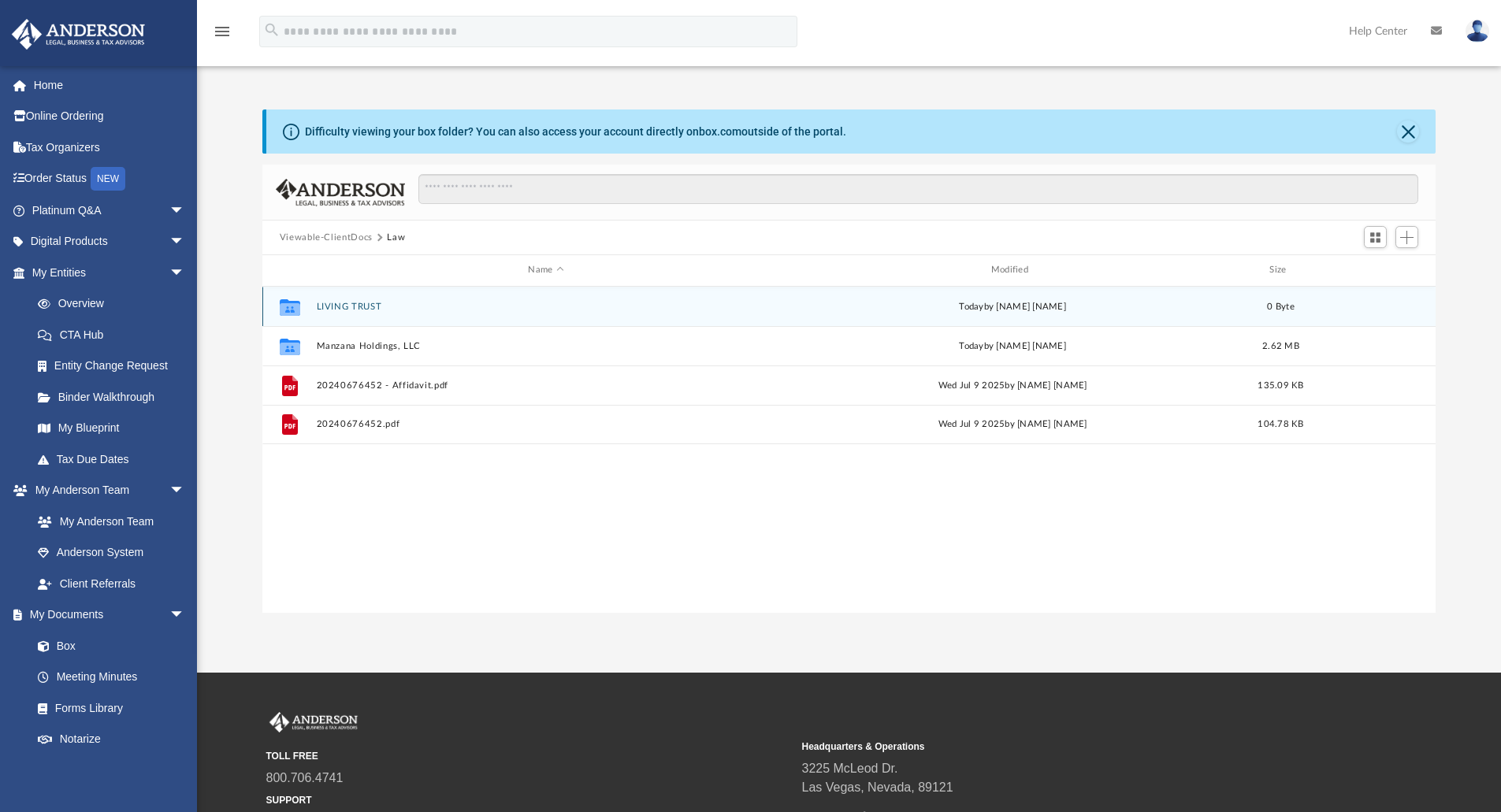 click on "LIVING TRUST" at bounding box center (545, 306) 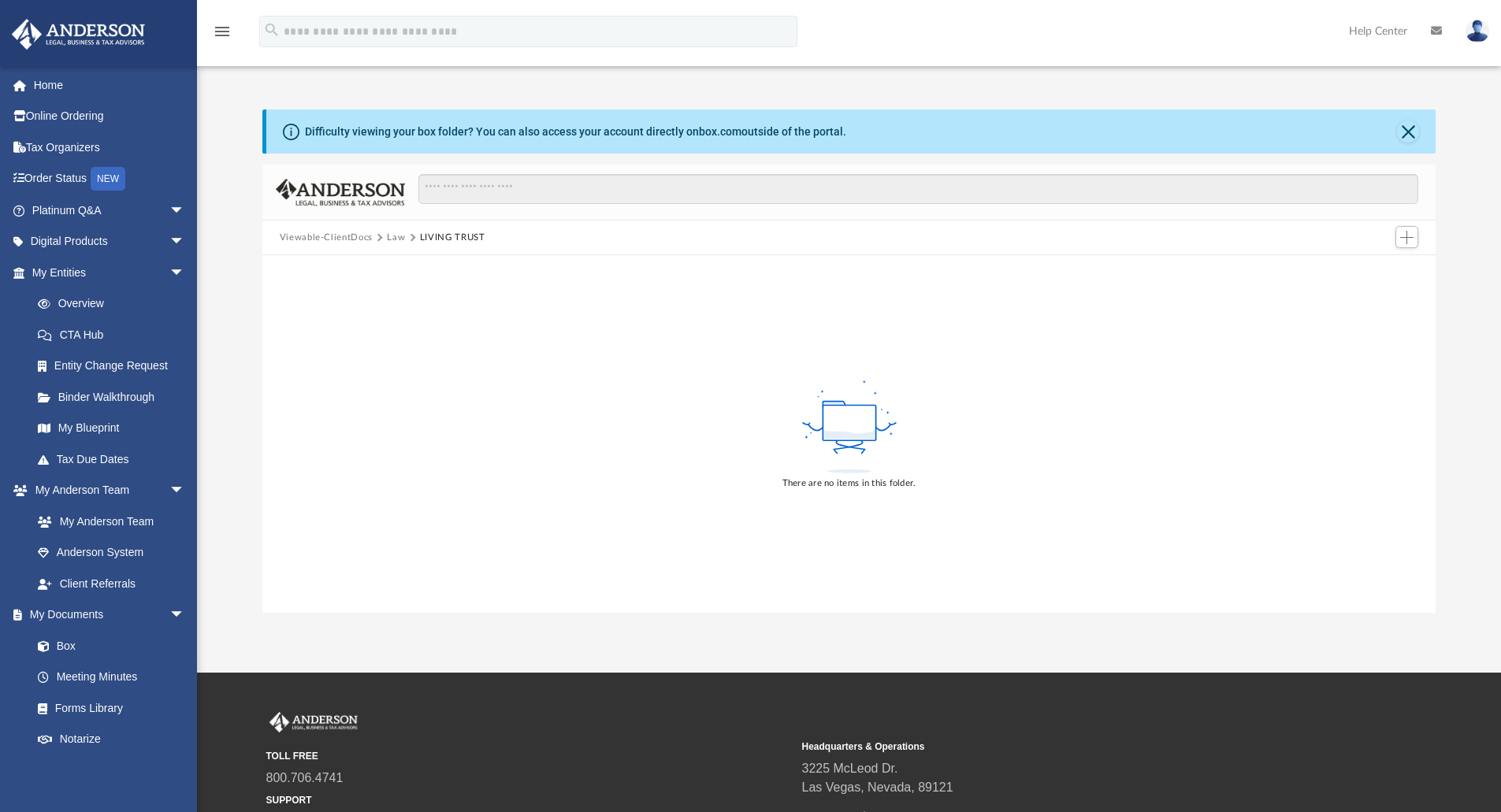 click on "There are no items in this folder." at bounding box center [849, 434] 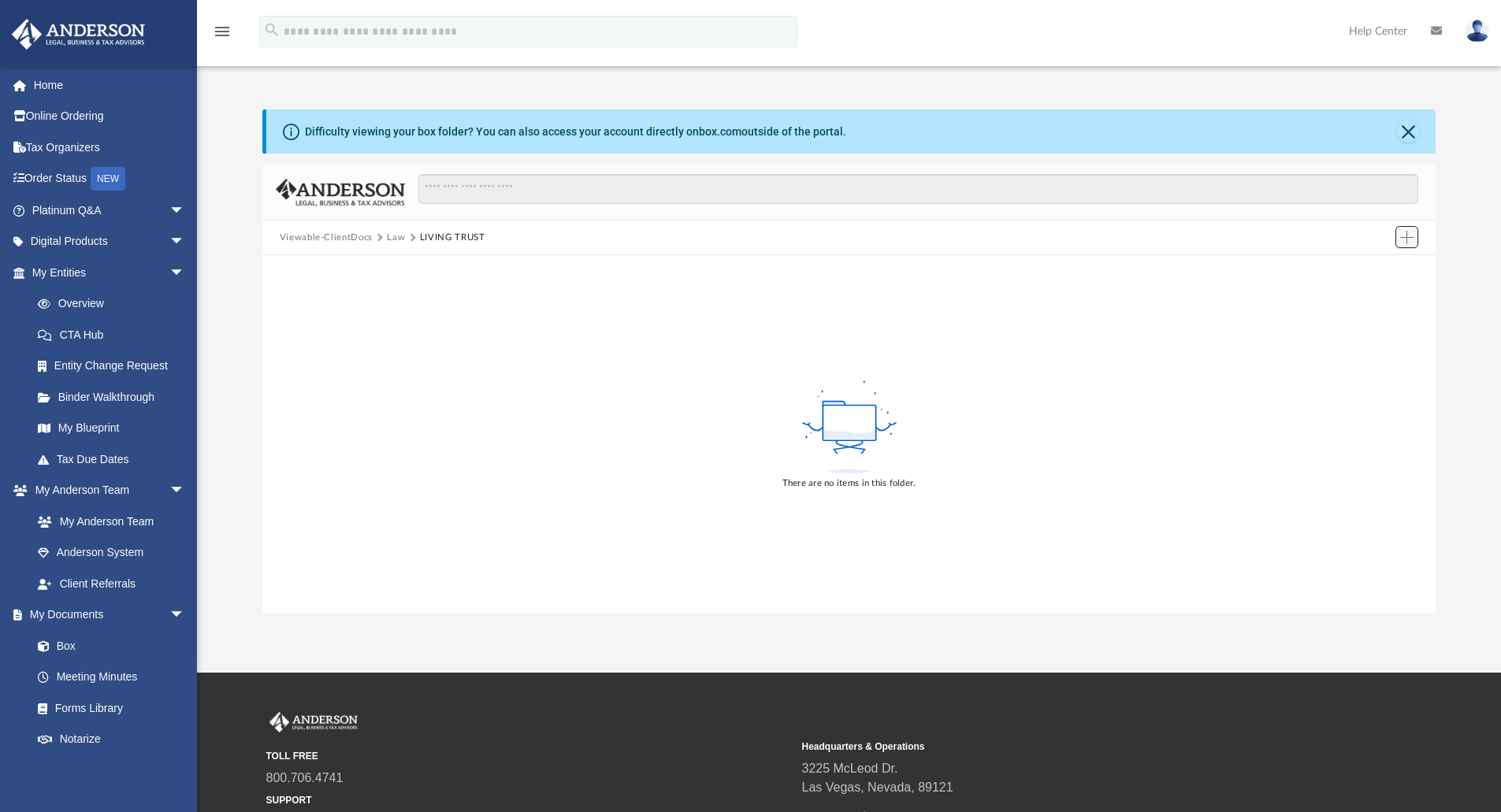 click at bounding box center [1406, 237] 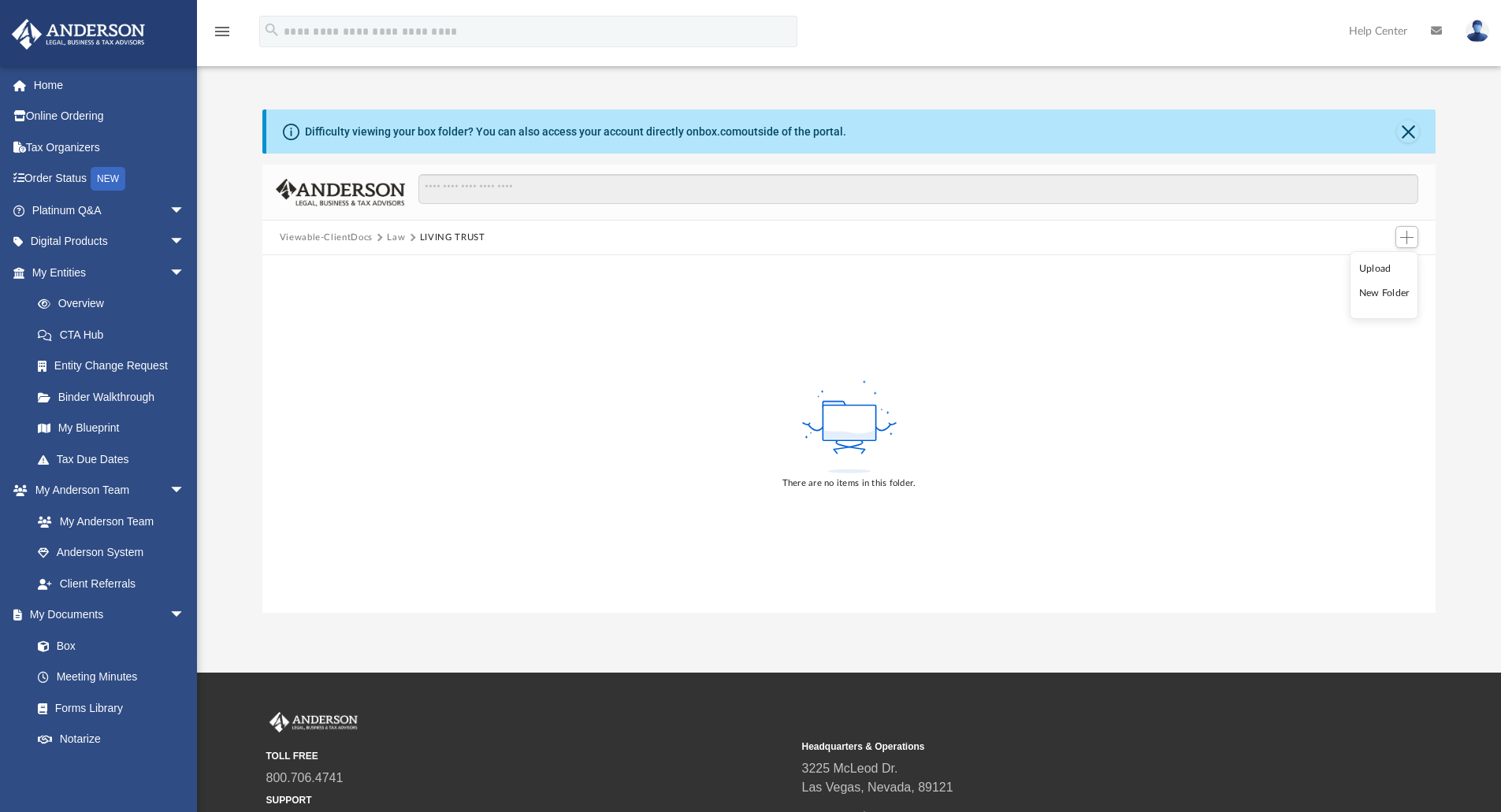 click on "Upload" at bounding box center [1384, 269] 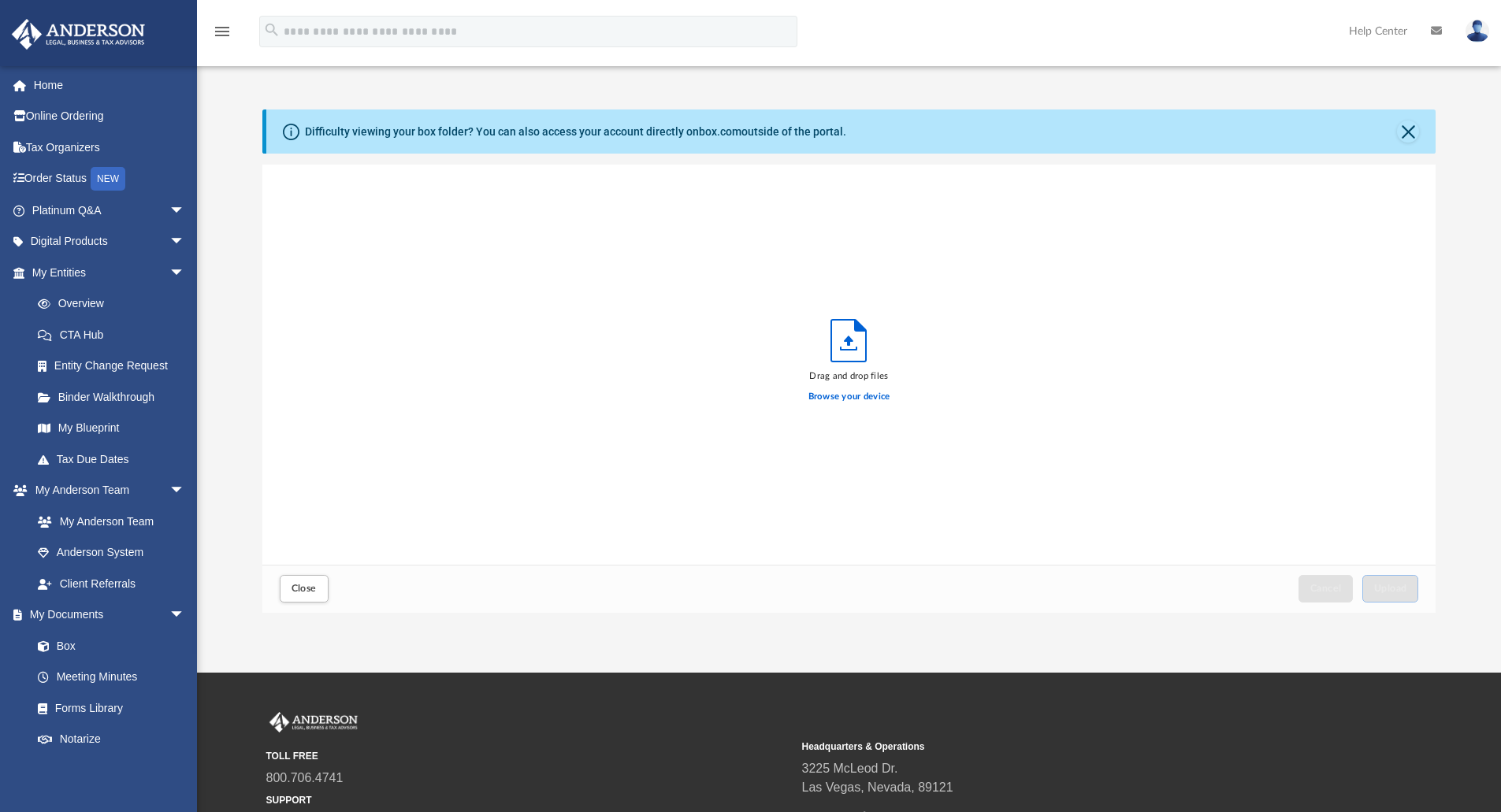 scroll, scrollTop: 13, scrollLeft: 13, axis: both 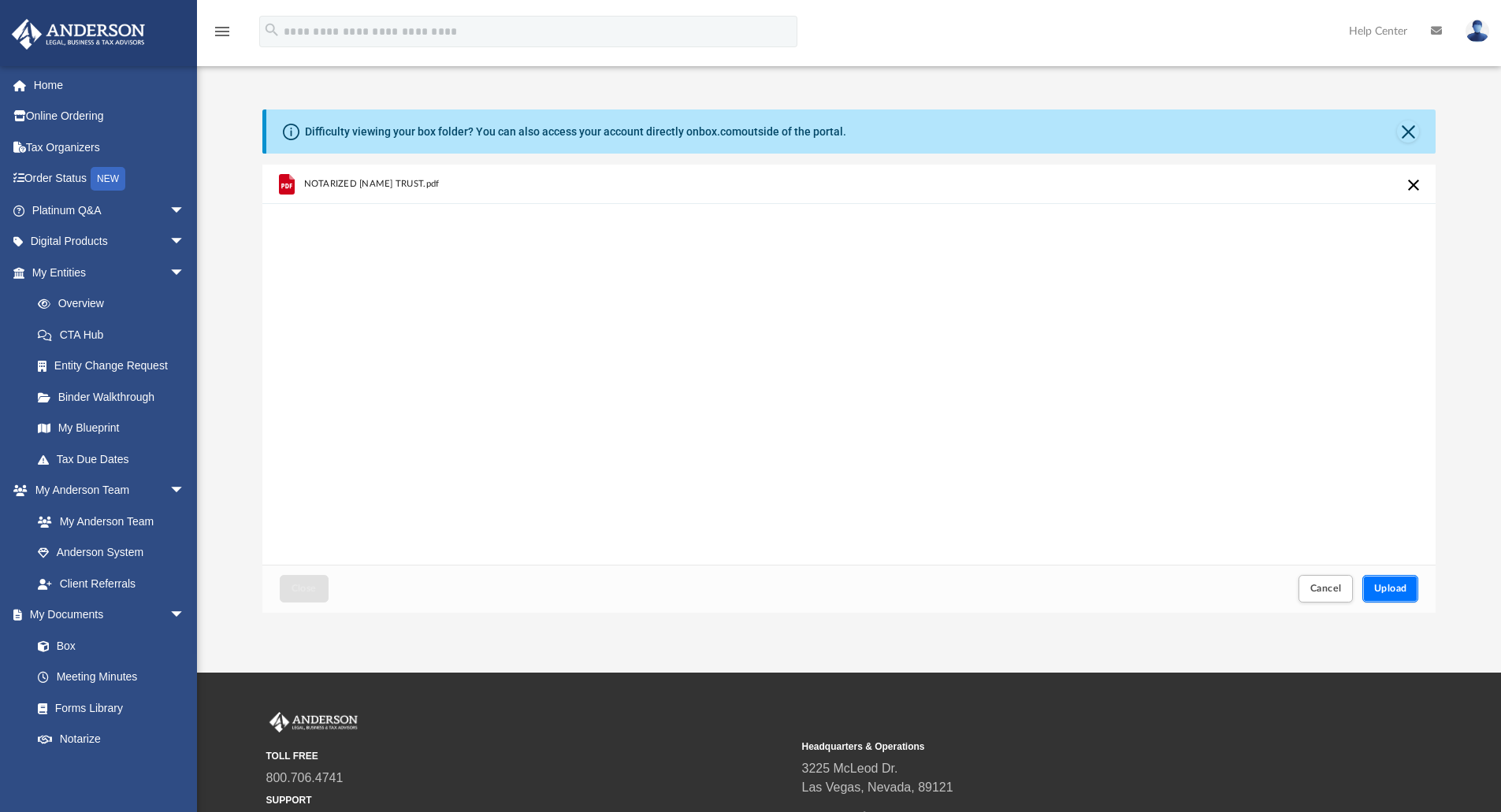 click on "Upload" at bounding box center [1391, 588] 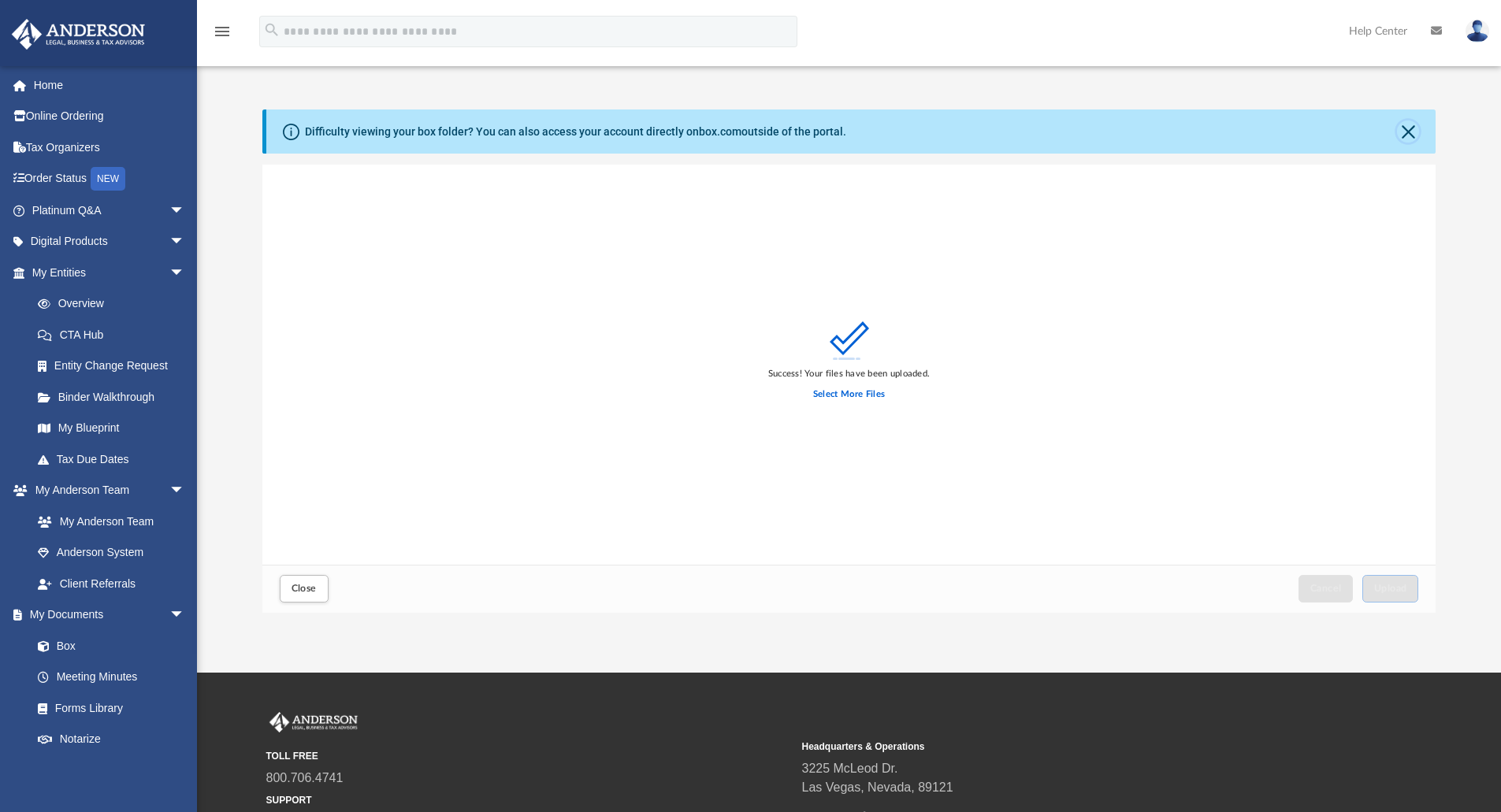 click 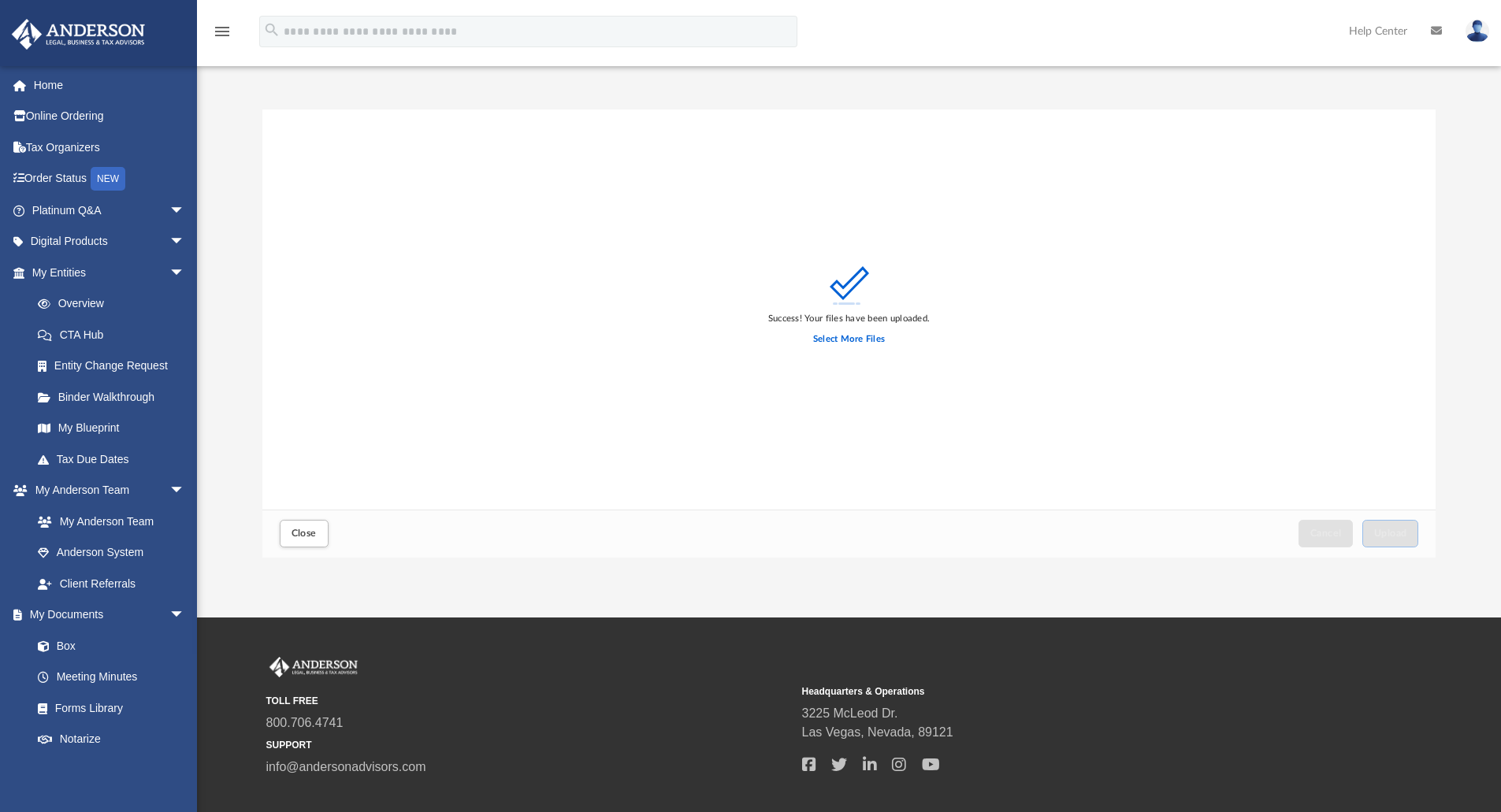 click at bounding box center [78, 34] 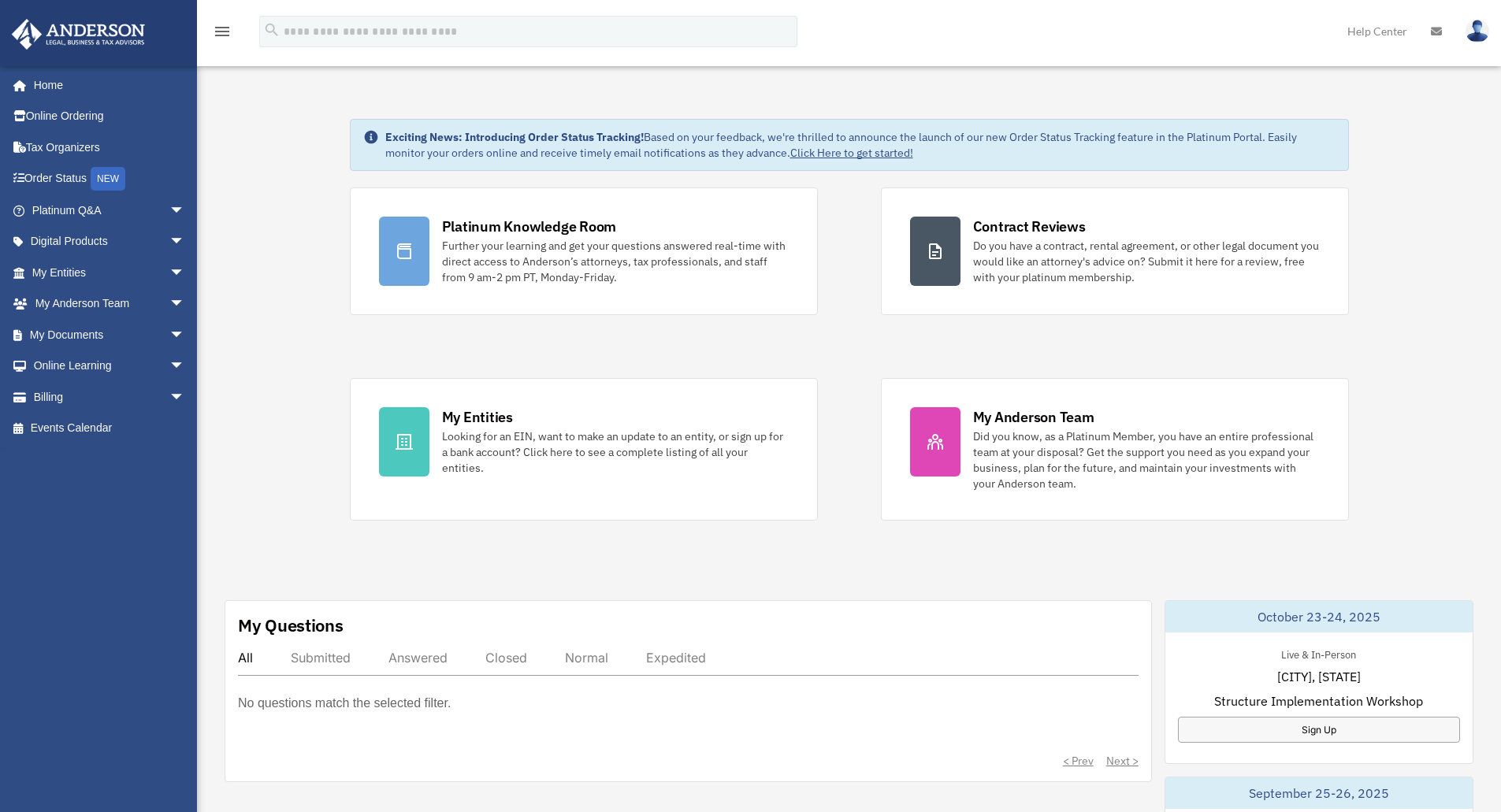 scroll, scrollTop: 0, scrollLeft: 0, axis: both 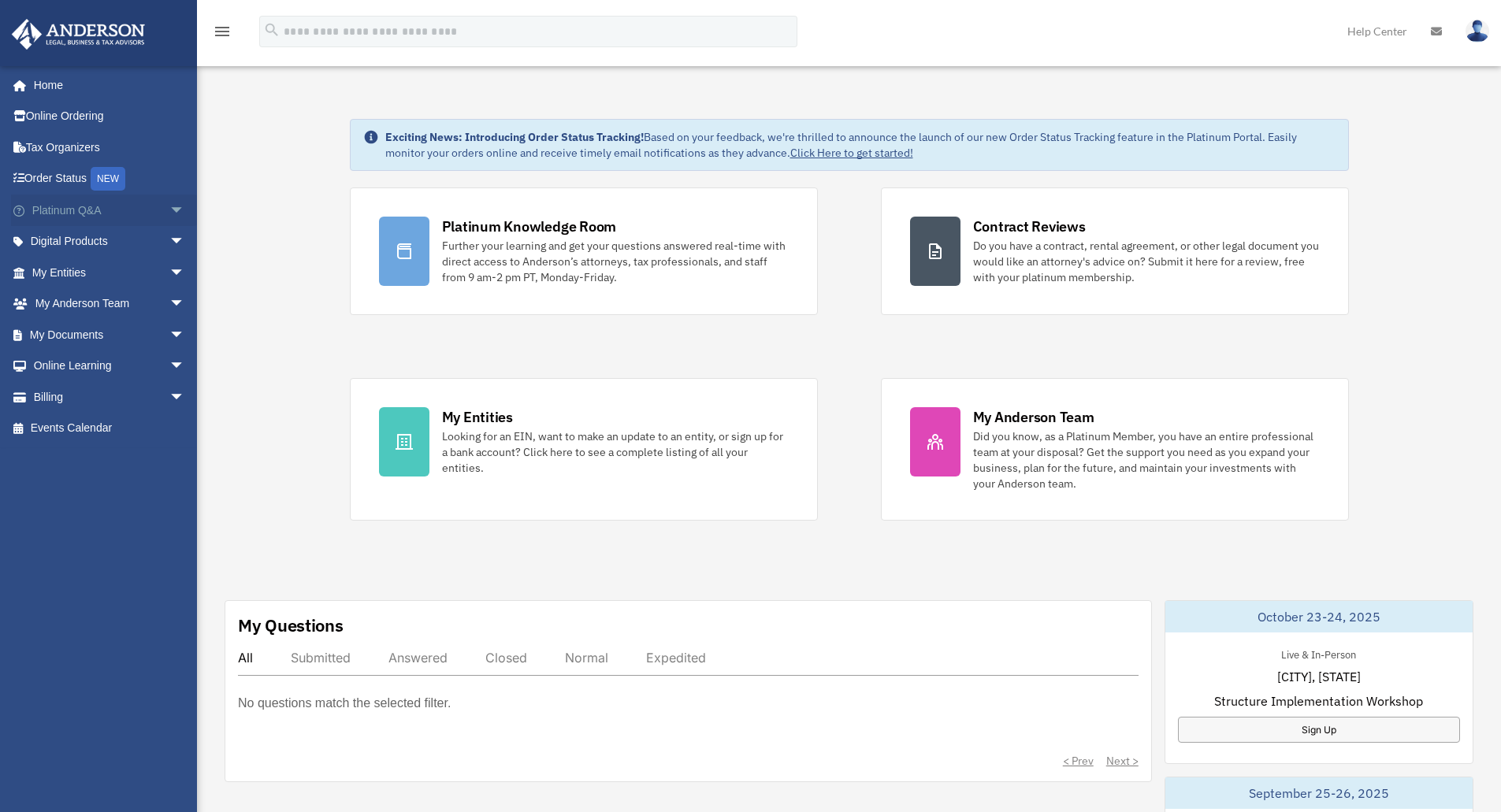 click on "Platinum Q&A arrow_drop_down" at bounding box center (110, 210) 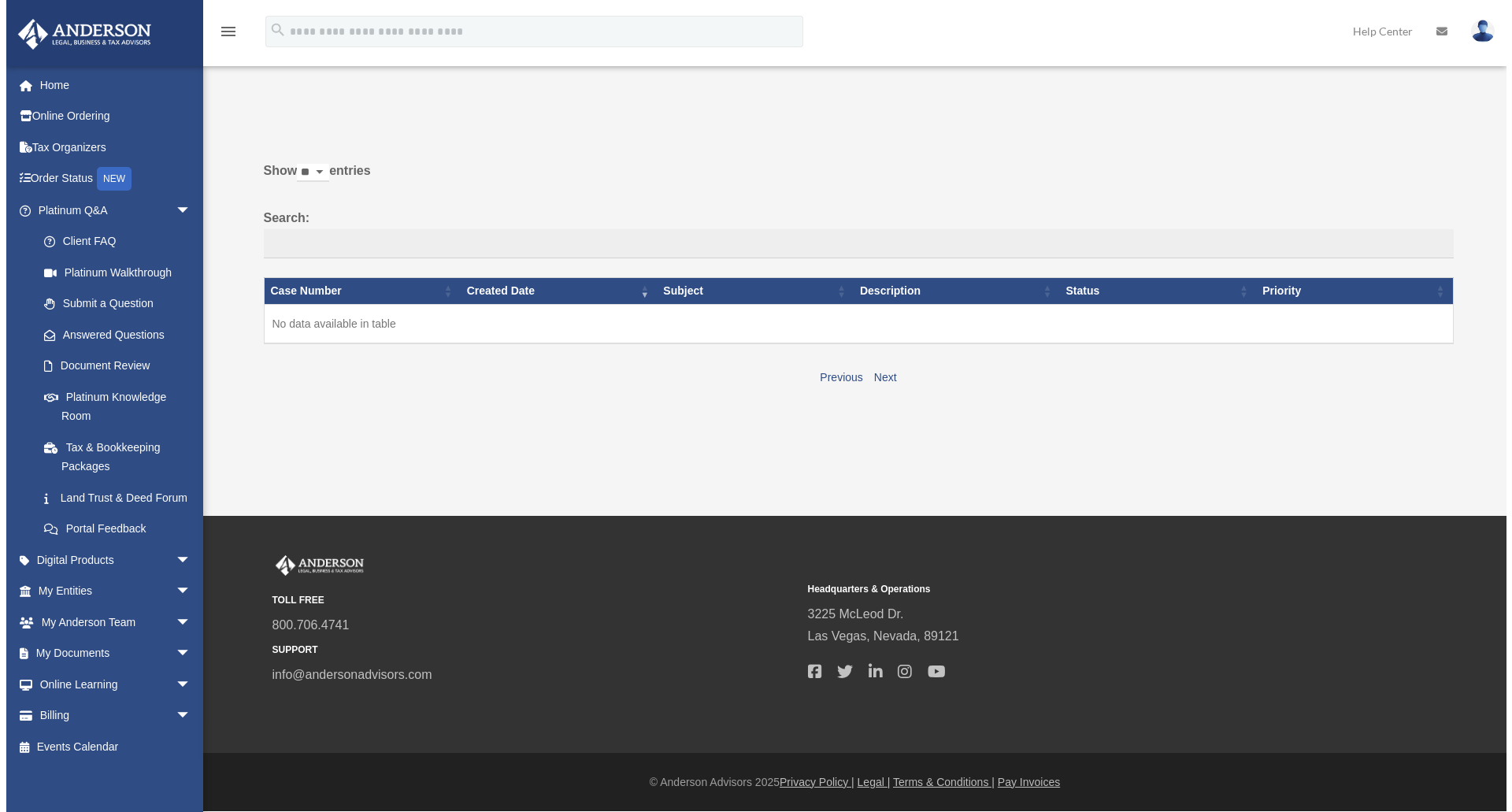 scroll, scrollTop: 0, scrollLeft: 0, axis: both 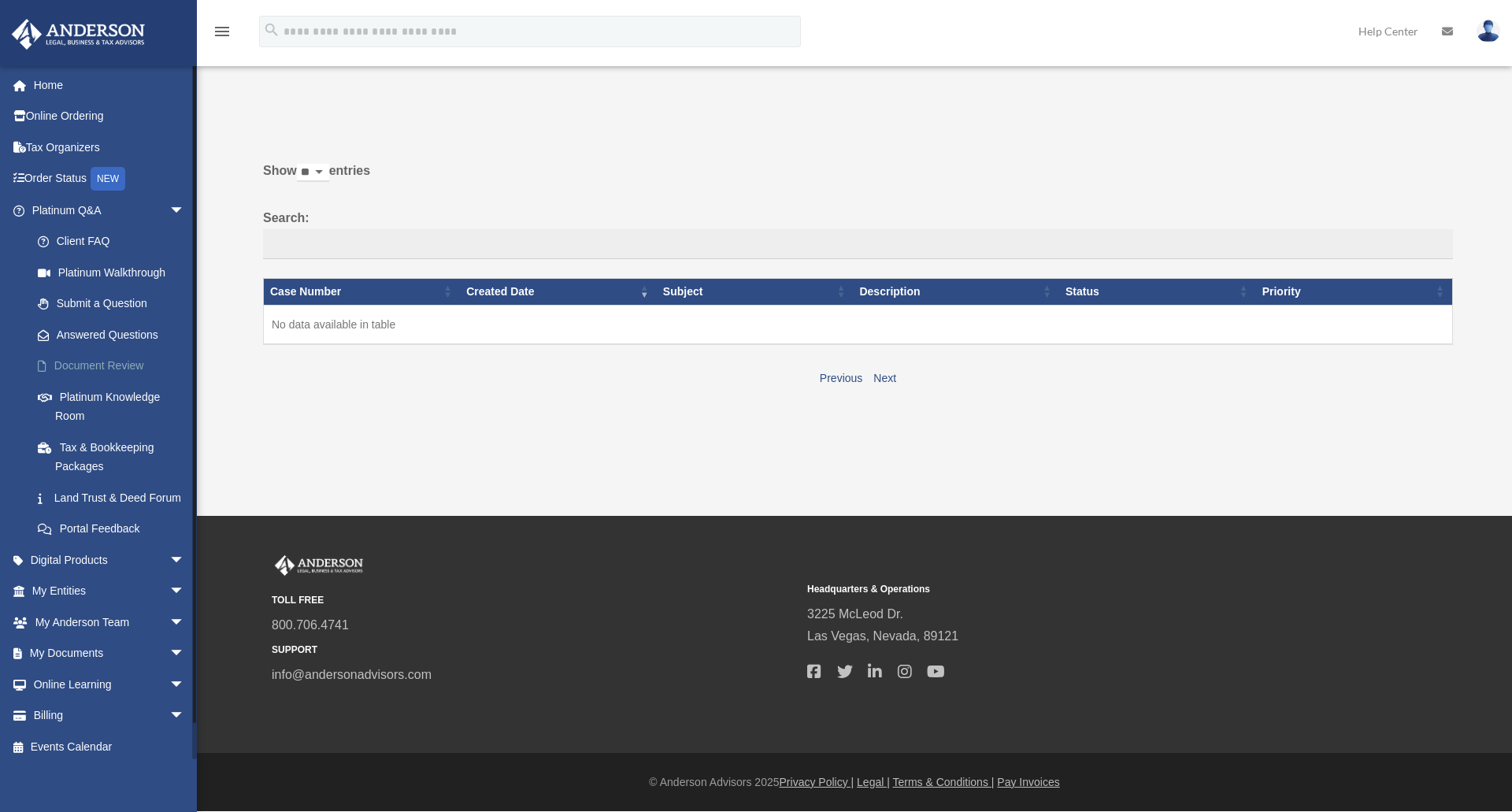 click on "Document Review" at bounding box center (115, 366) 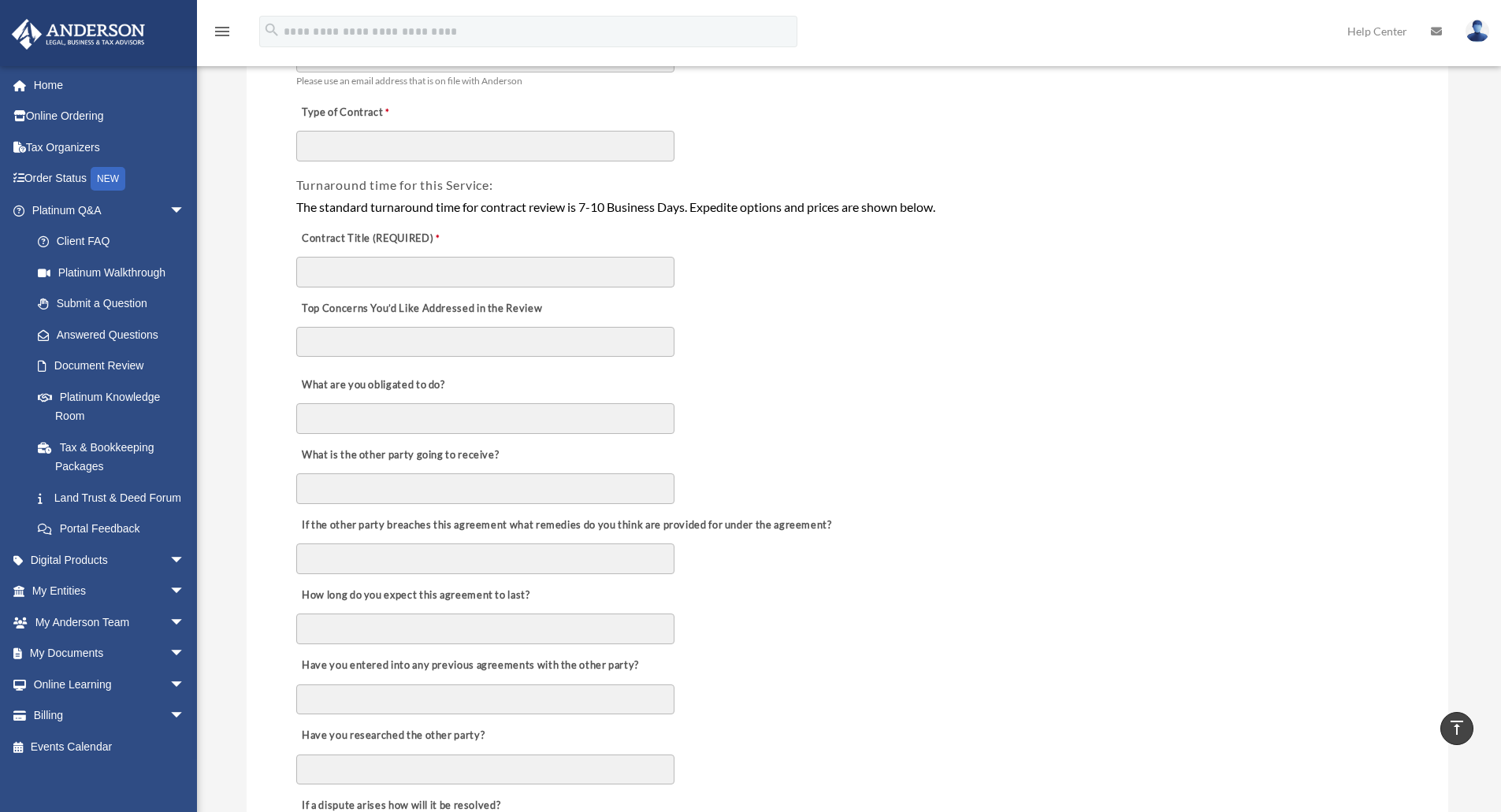 scroll, scrollTop: 0, scrollLeft: 0, axis: both 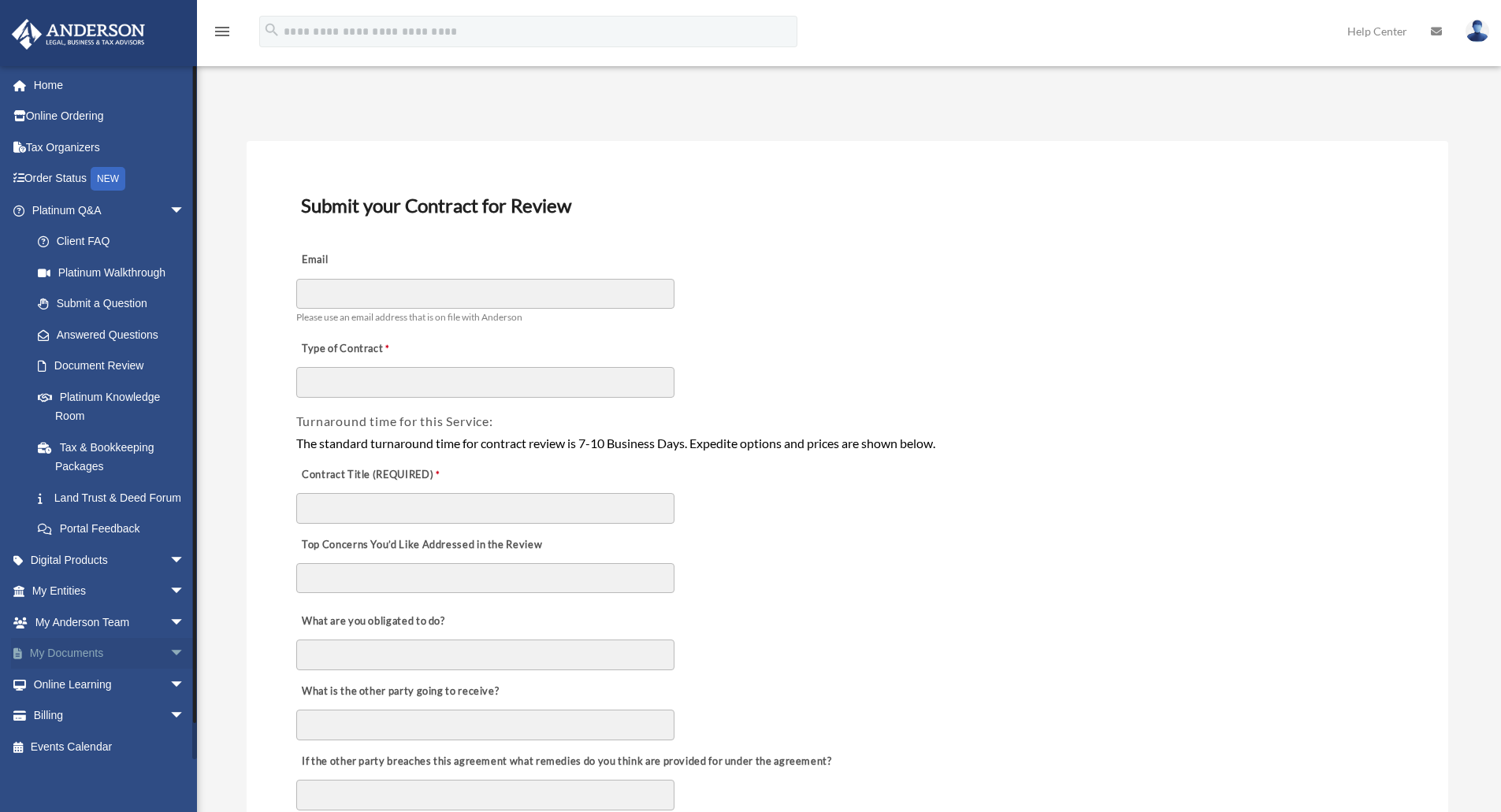 click on "My Documents arrow_drop_down" at bounding box center (110, 654) 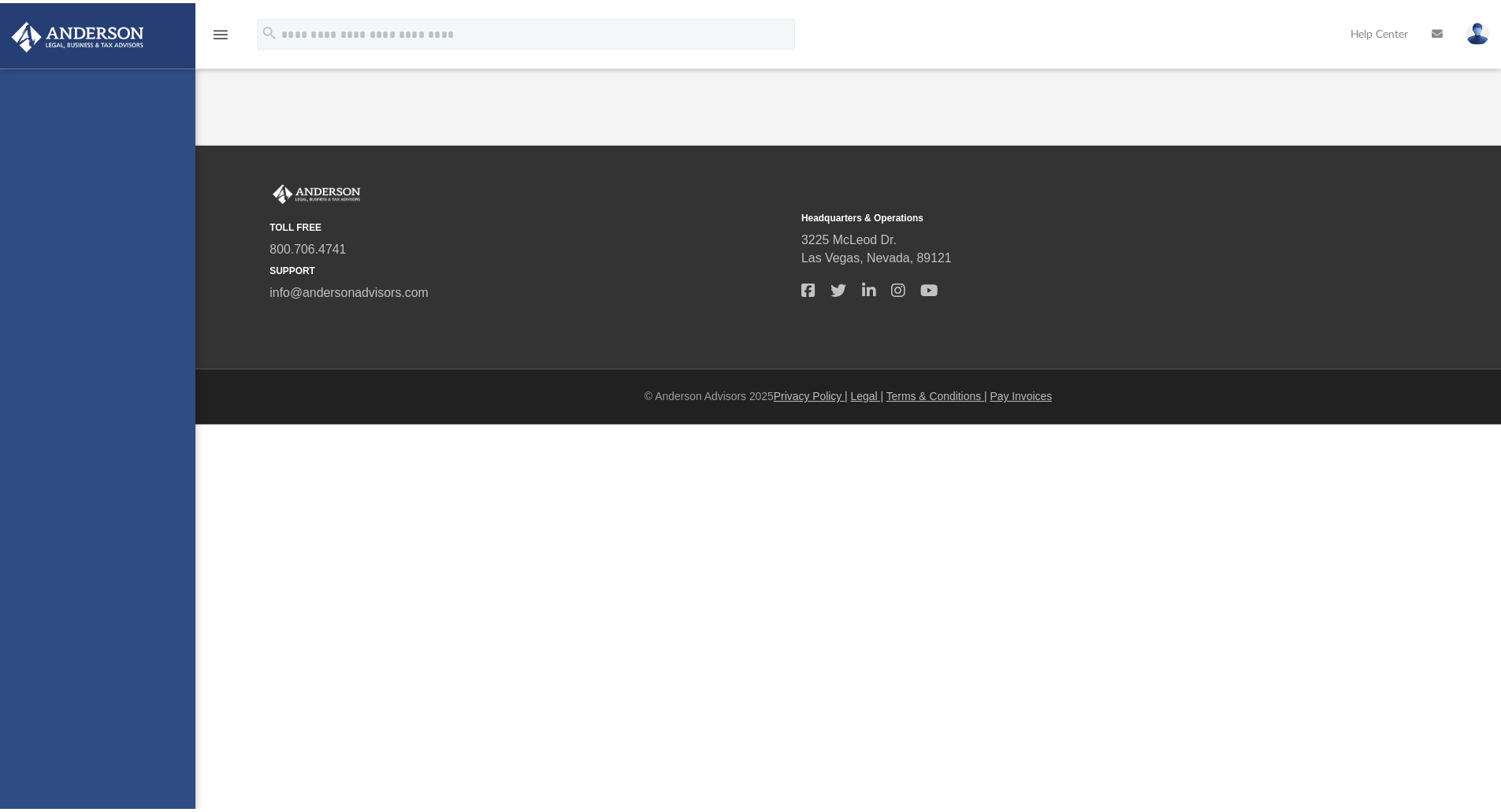 scroll, scrollTop: 0, scrollLeft: 0, axis: both 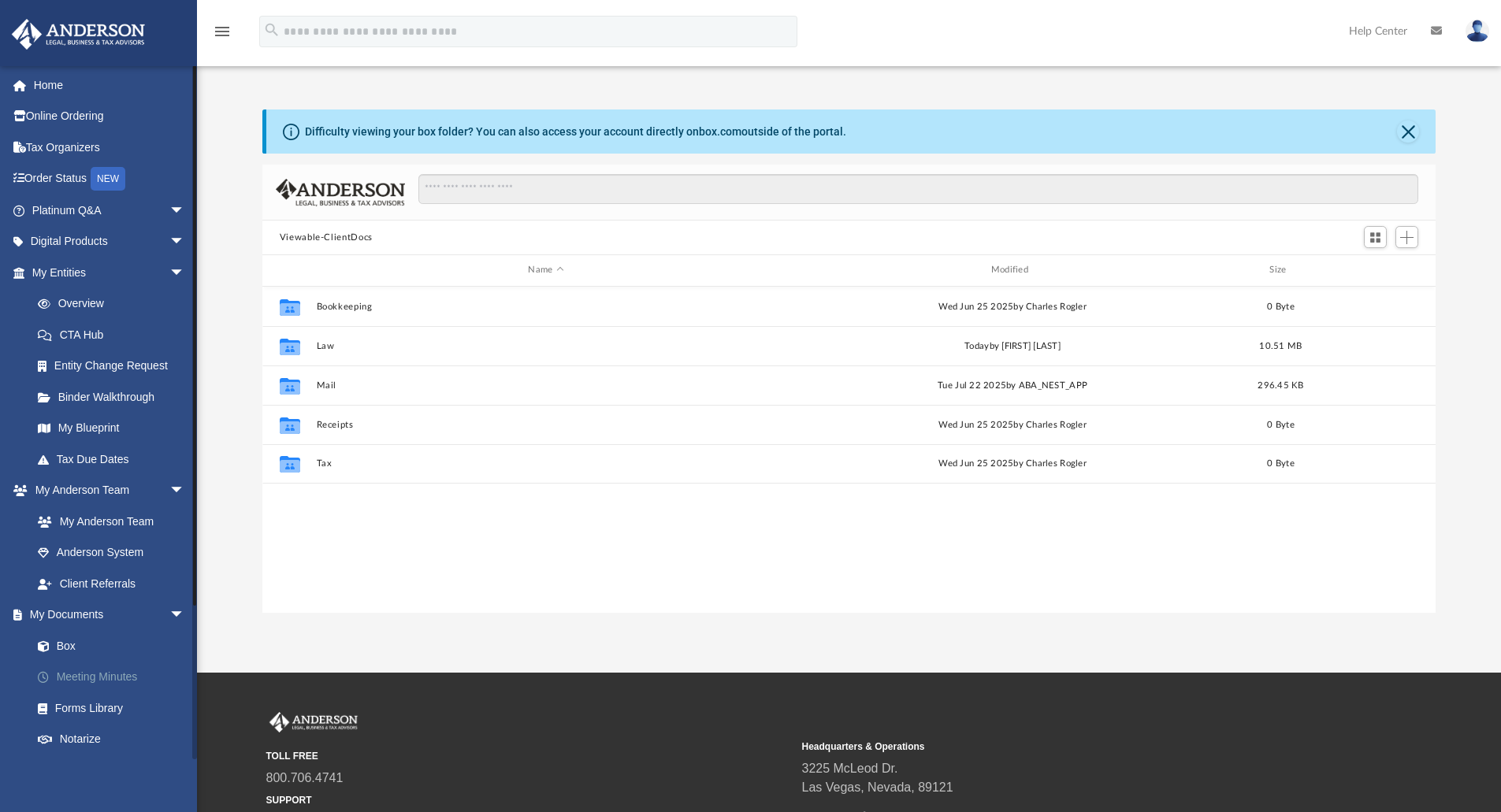 click on "Meeting Minutes" at bounding box center (115, 677) 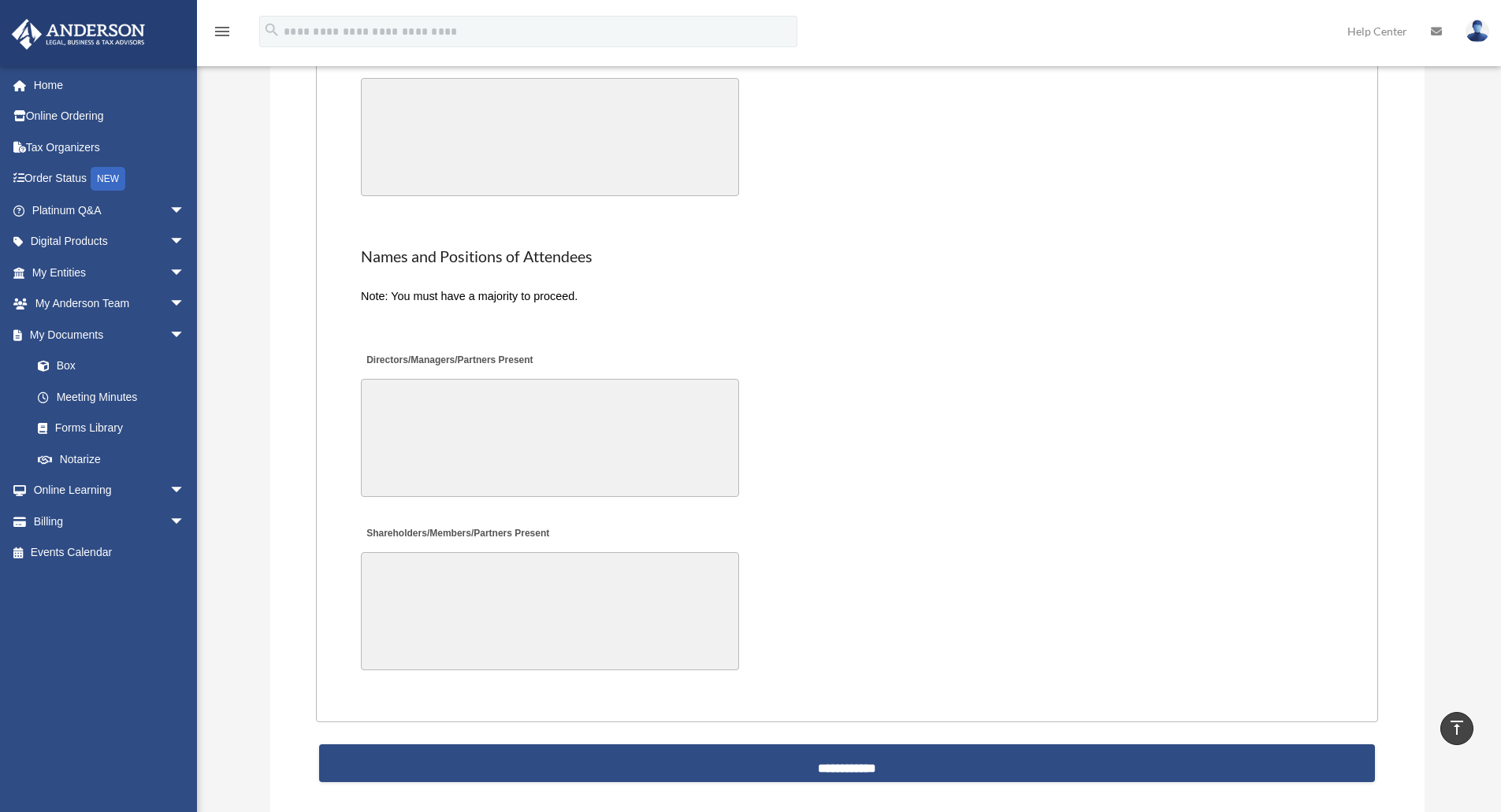 scroll, scrollTop: 3308, scrollLeft: 0, axis: vertical 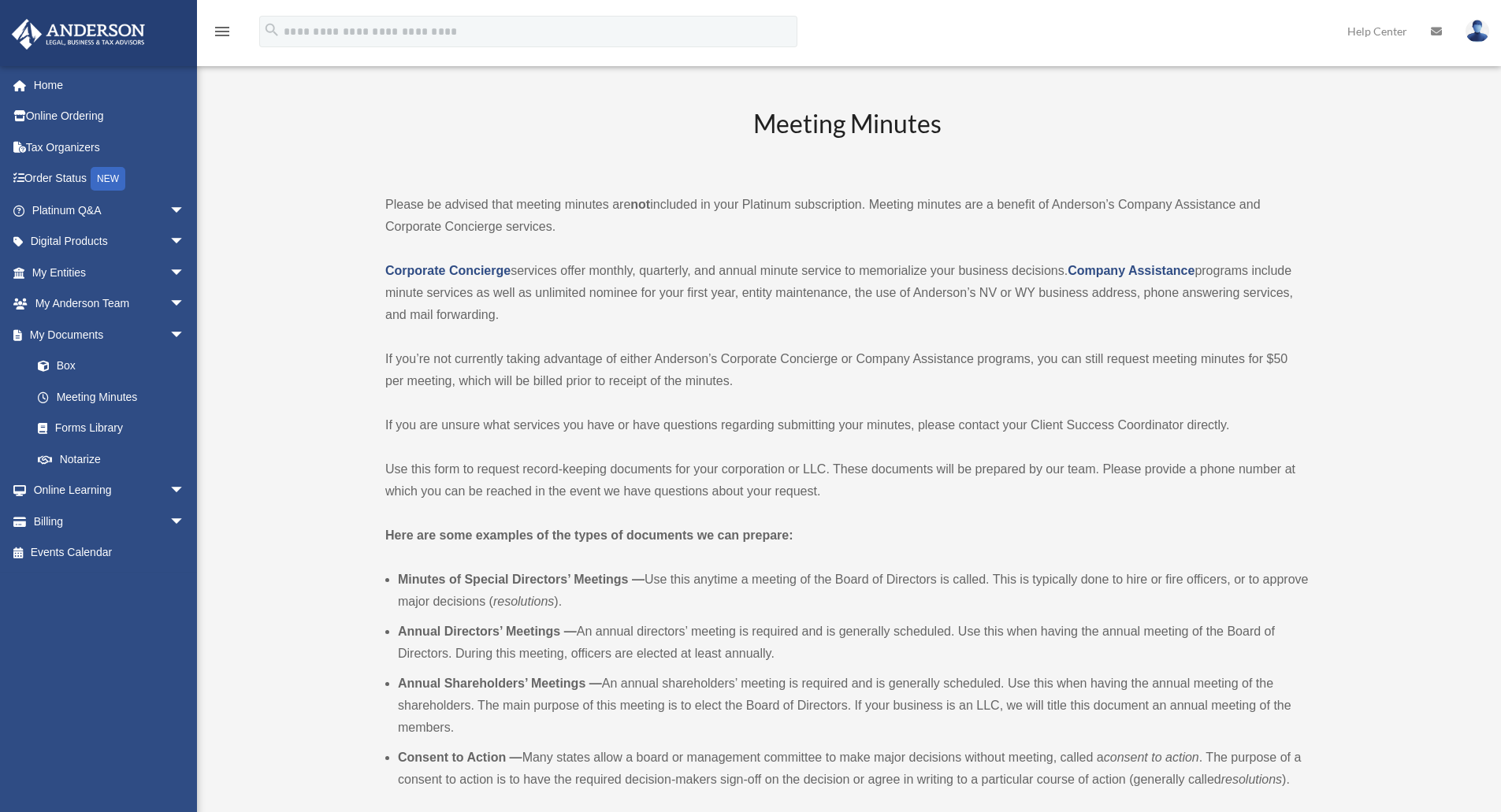 drag, startPoint x: 1057, startPoint y: 557, endPoint x: 1061, endPoint y: 23, distance: 534.01498 